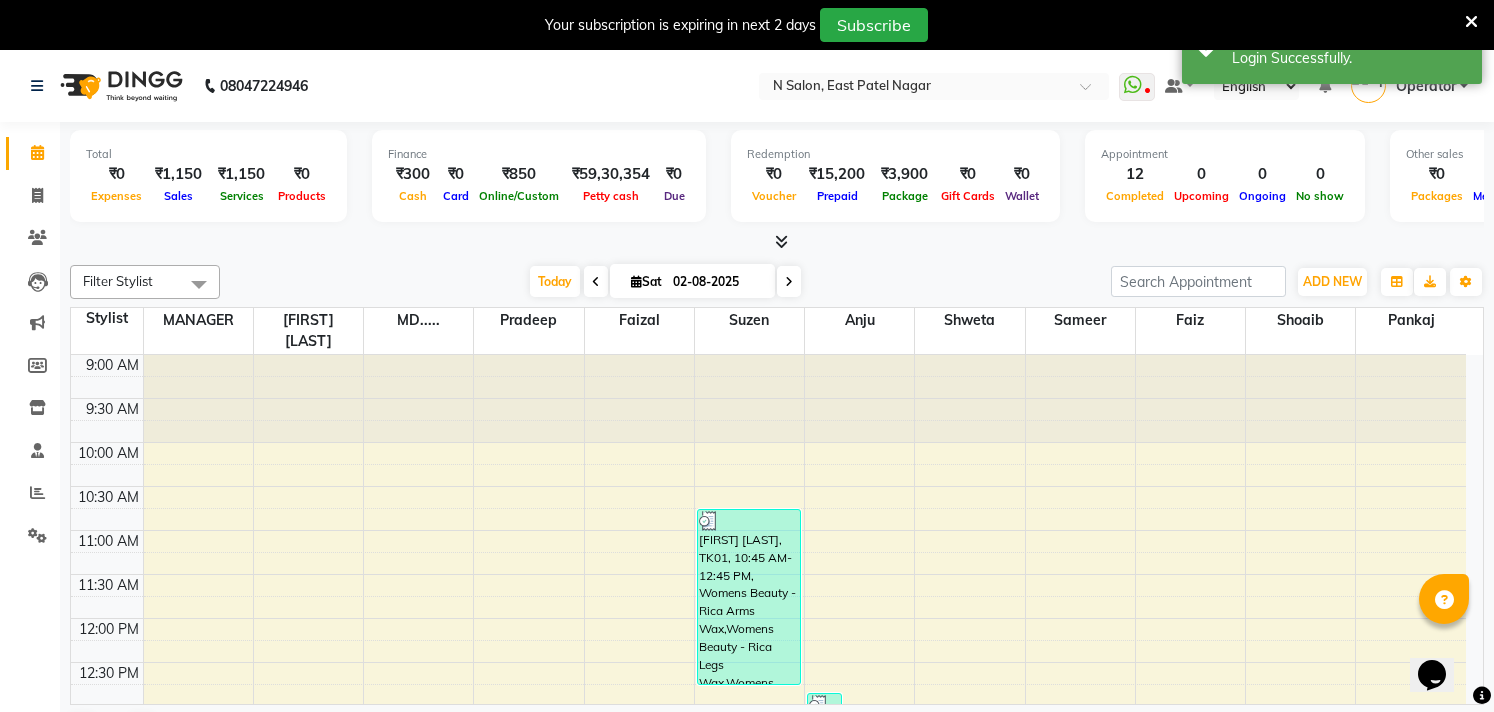 scroll, scrollTop: 0, scrollLeft: 0, axis: both 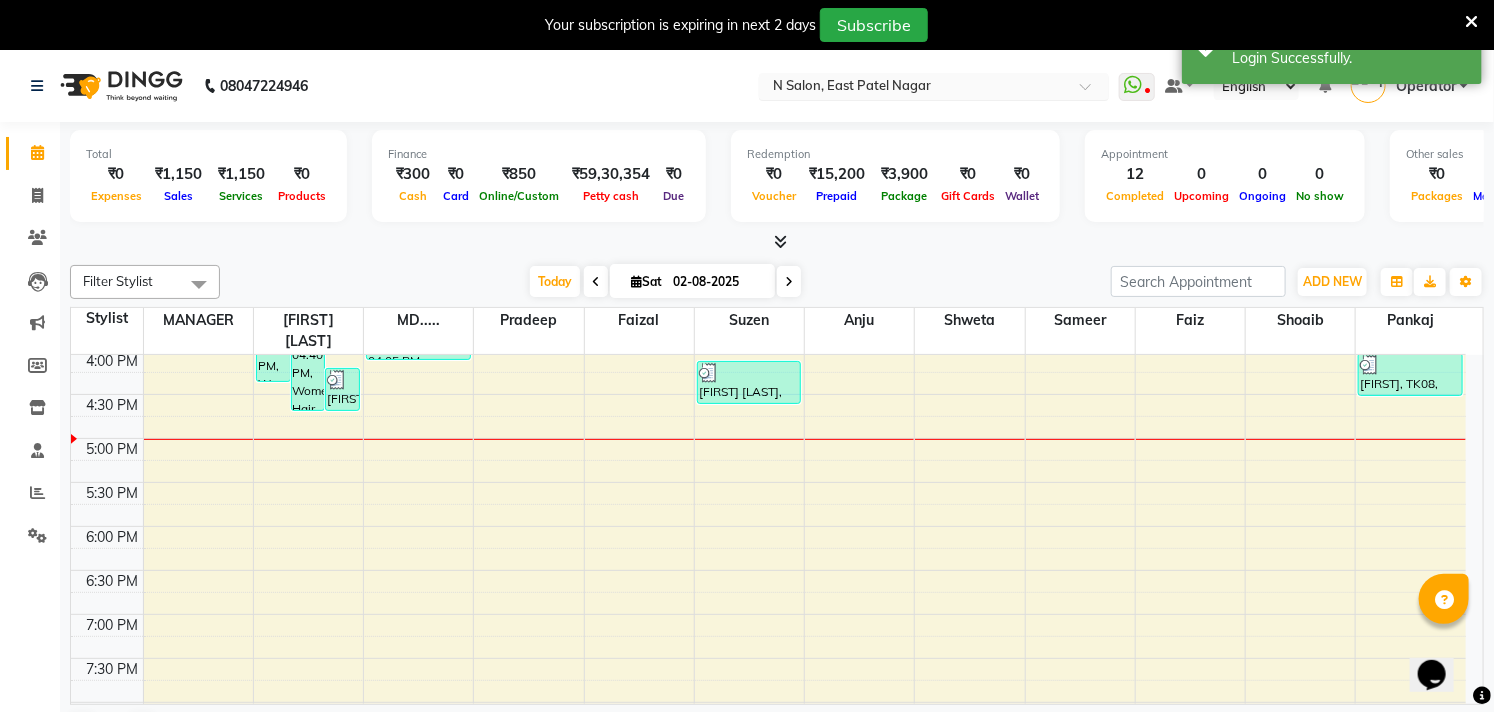 click at bounding box center [914, 88] 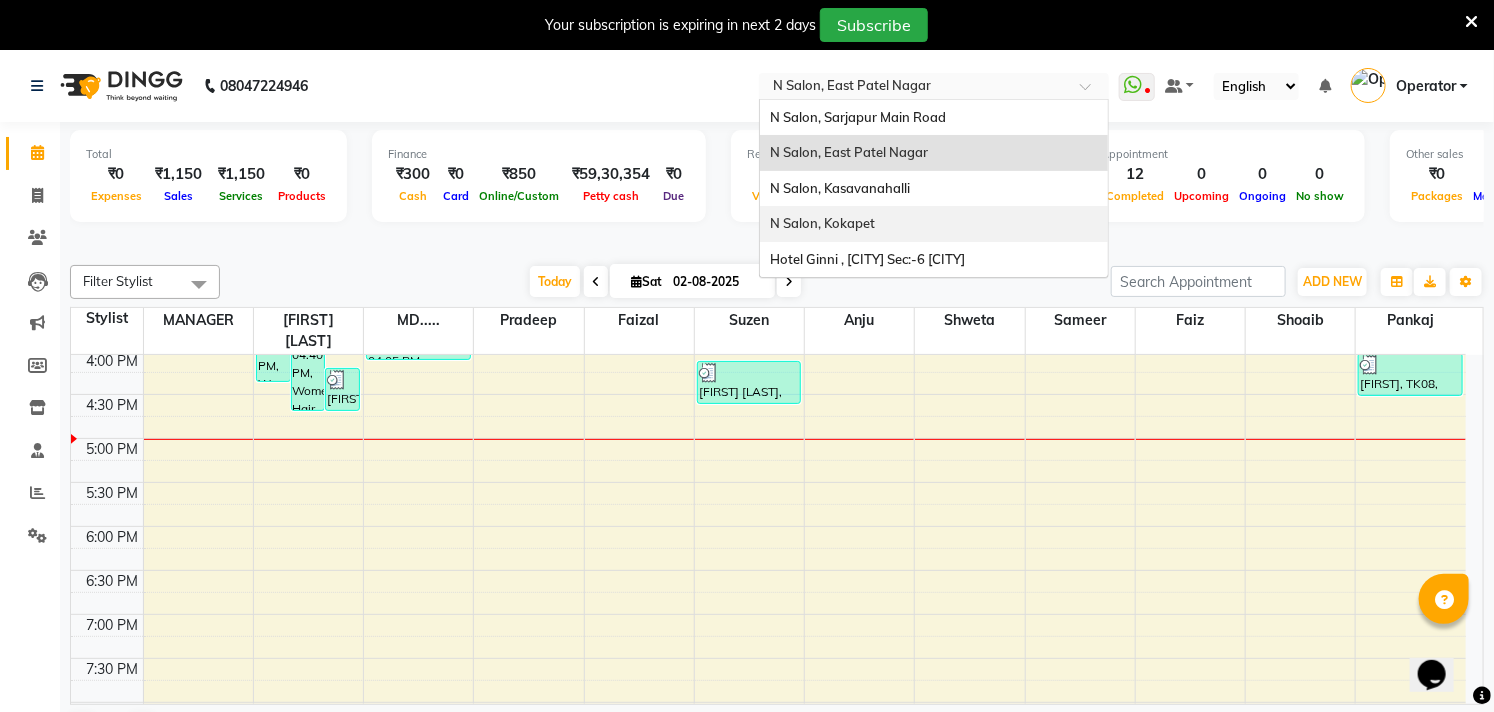 click on "N Salon, Kokapet" at bounding box center (934, 224) 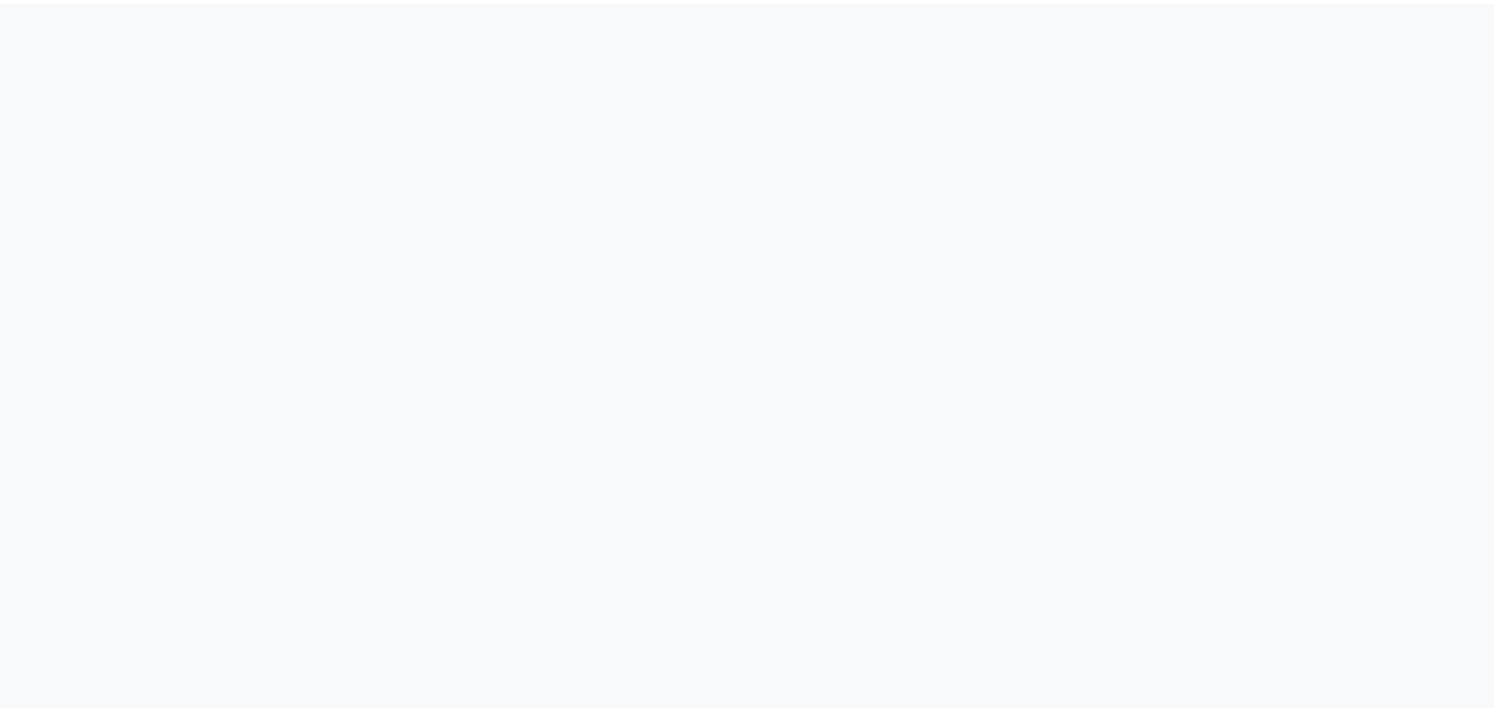 scroll, scrollTop: 0, scrollLeft: 0, axis: both 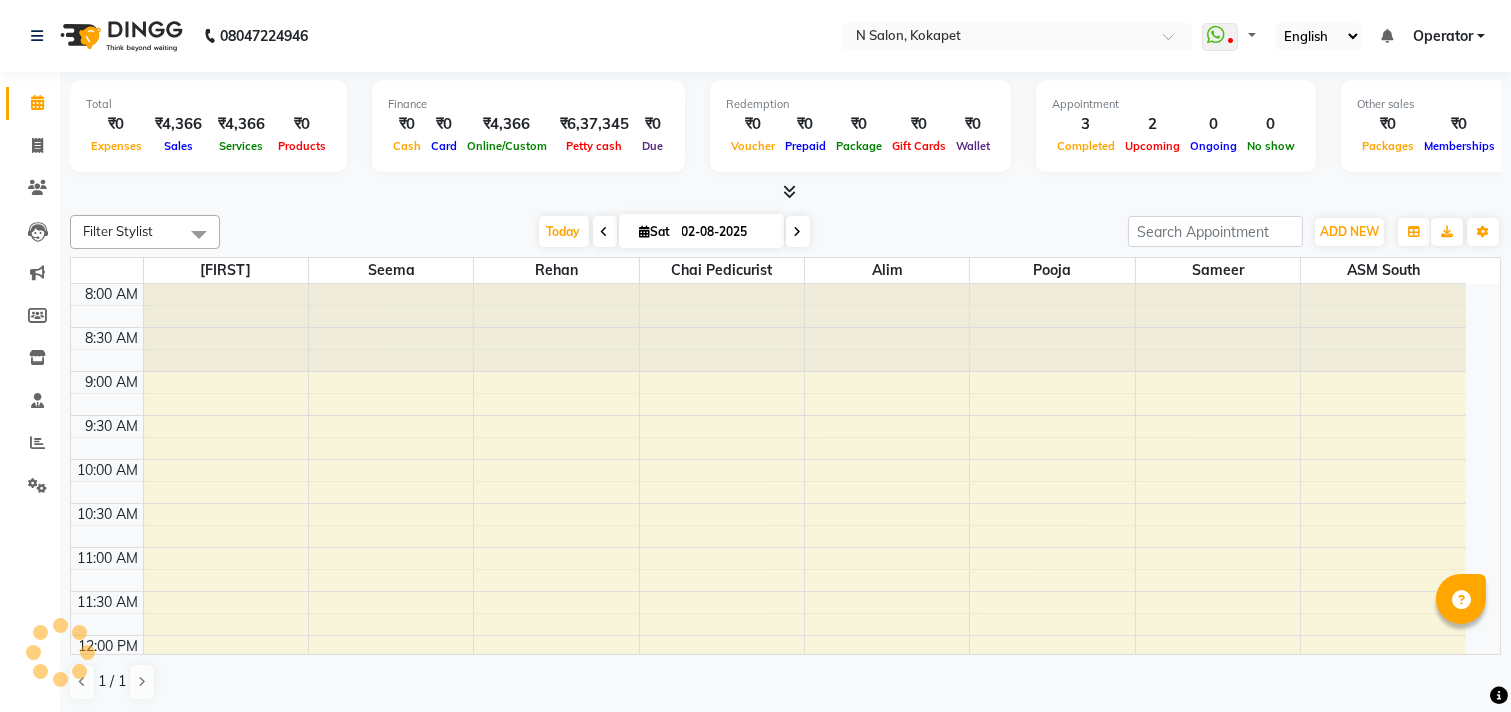 select on "en" 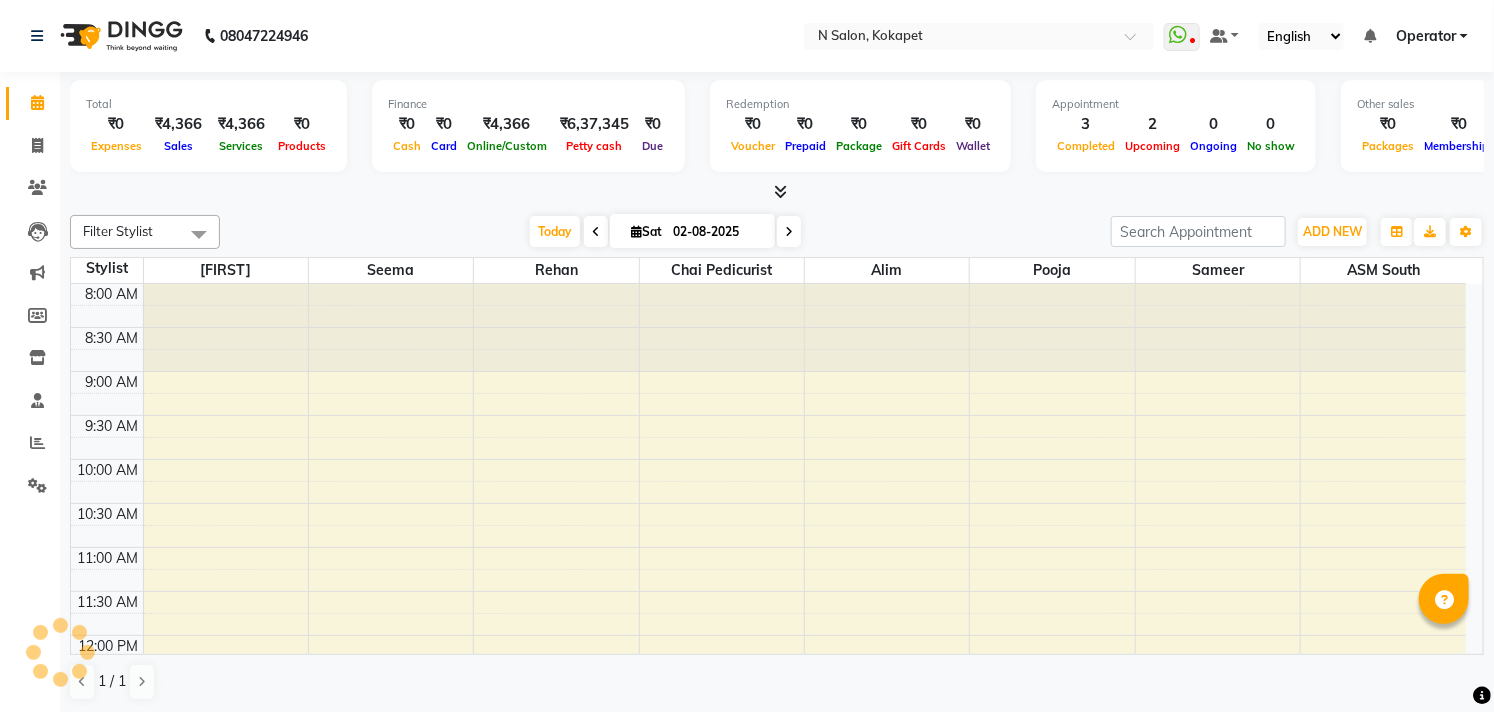 scroll, scrollTop: 0, scrollLeft: 0, axis: both 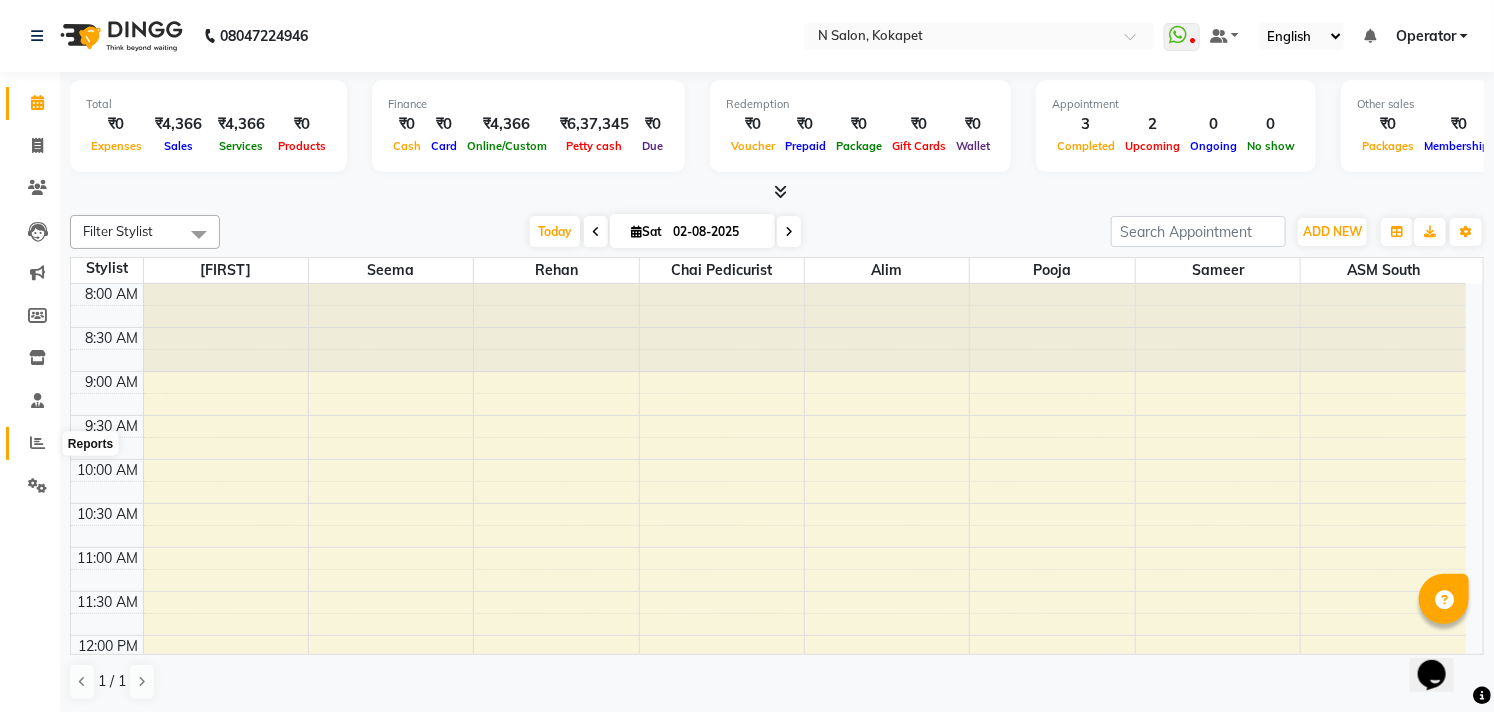 click 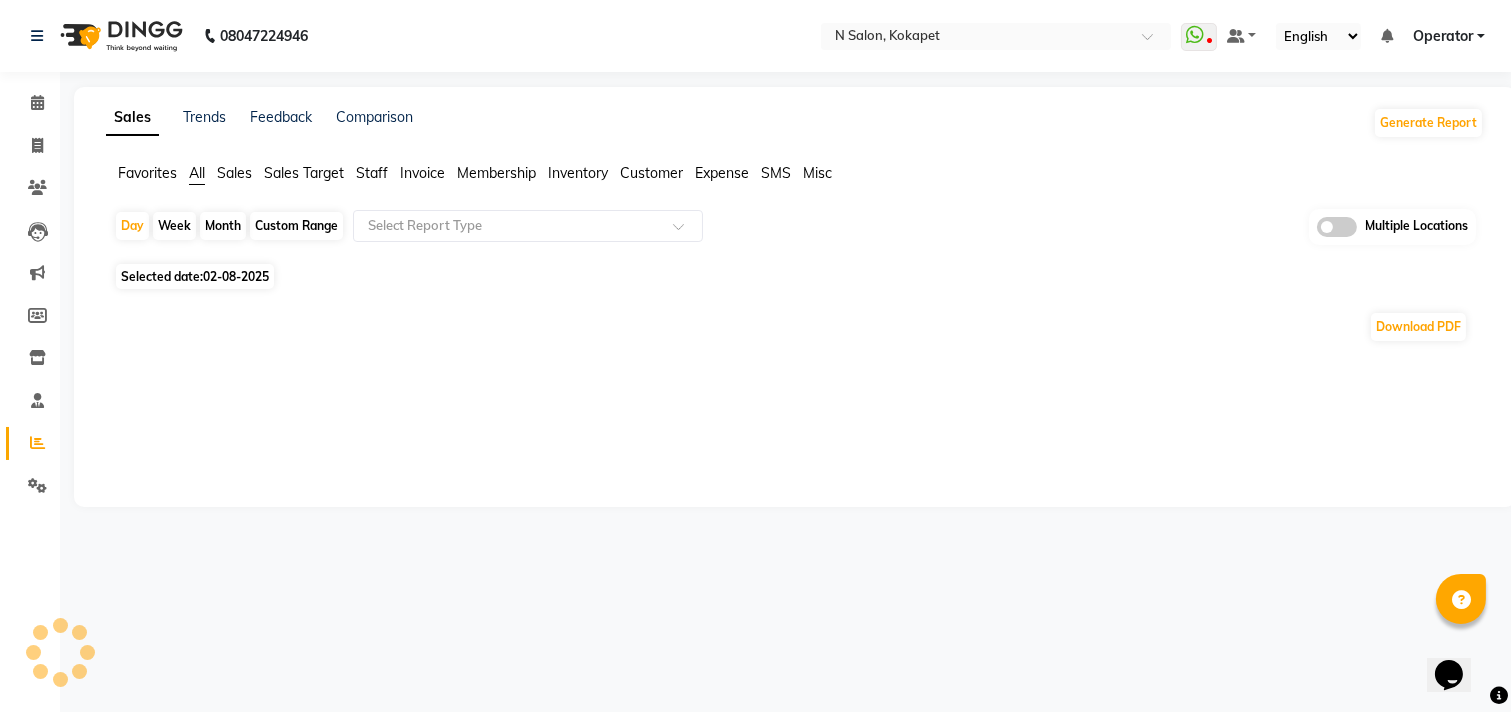 click on "Selected date:  02-08-2025" 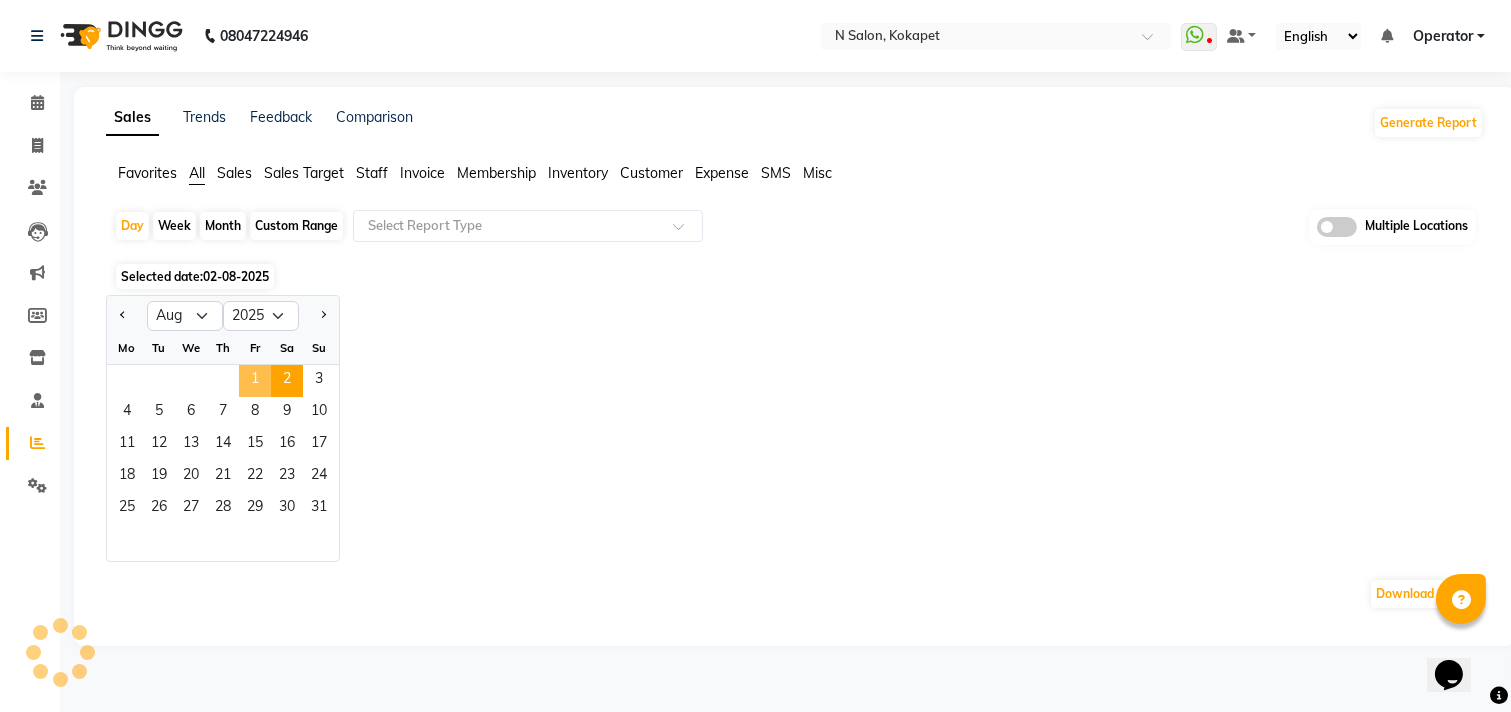 click on "1" 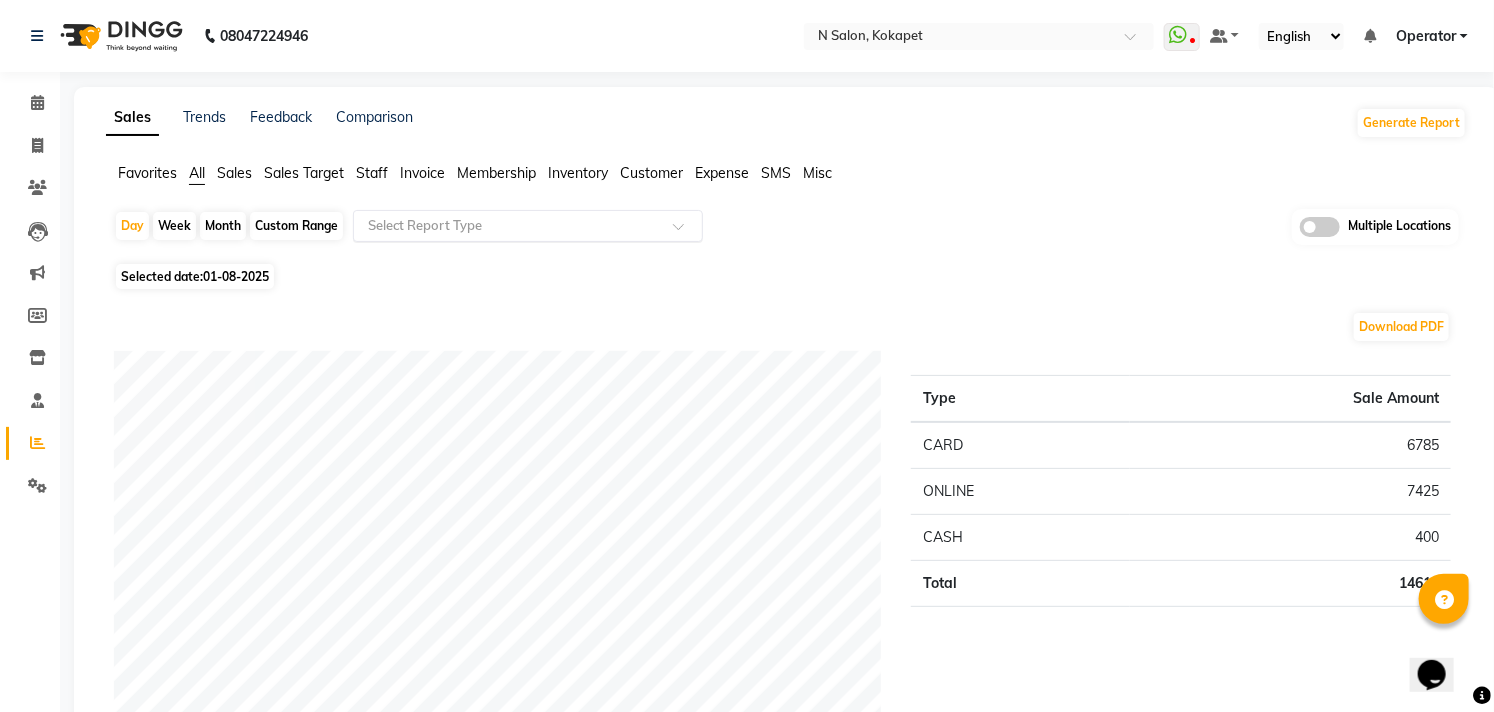 click 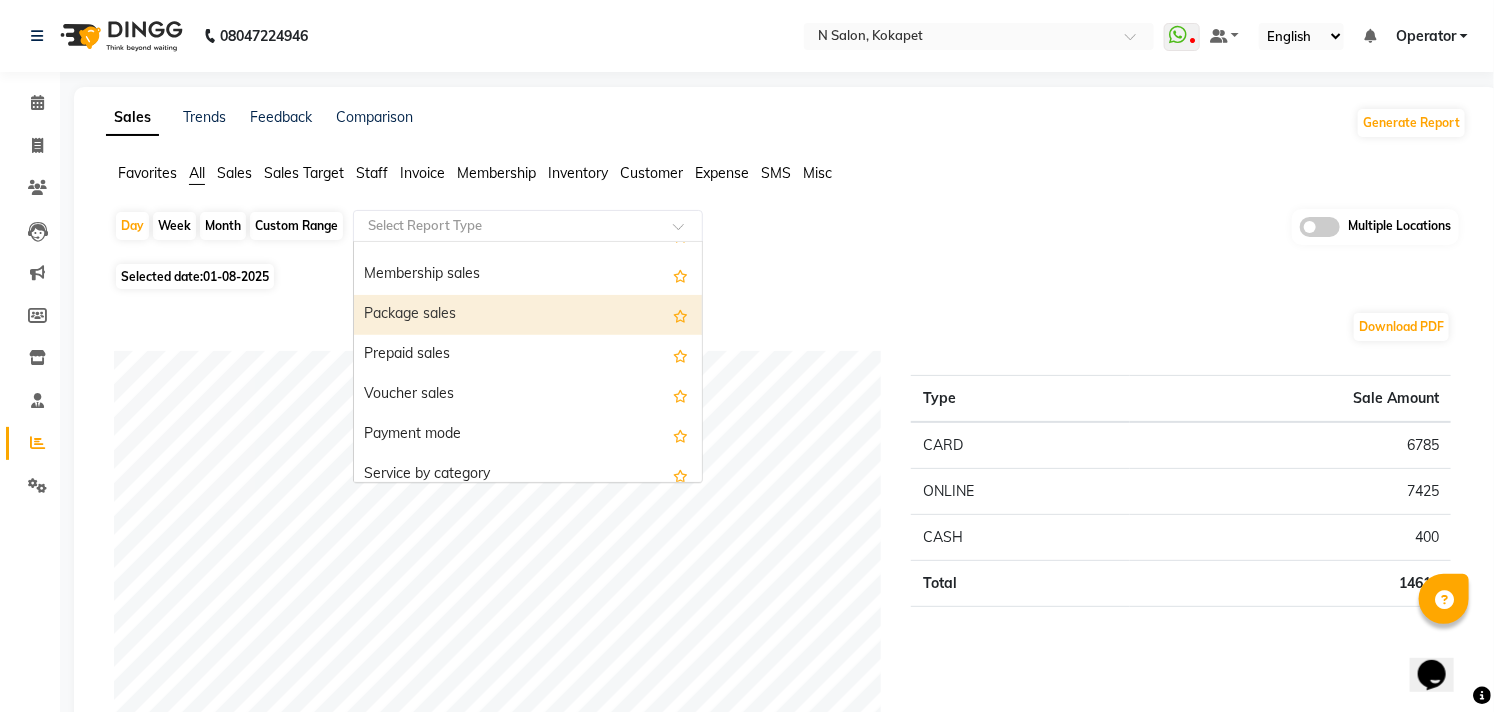 scroll, scrollTop: 222, scrollLeft: 0, axis: vertical 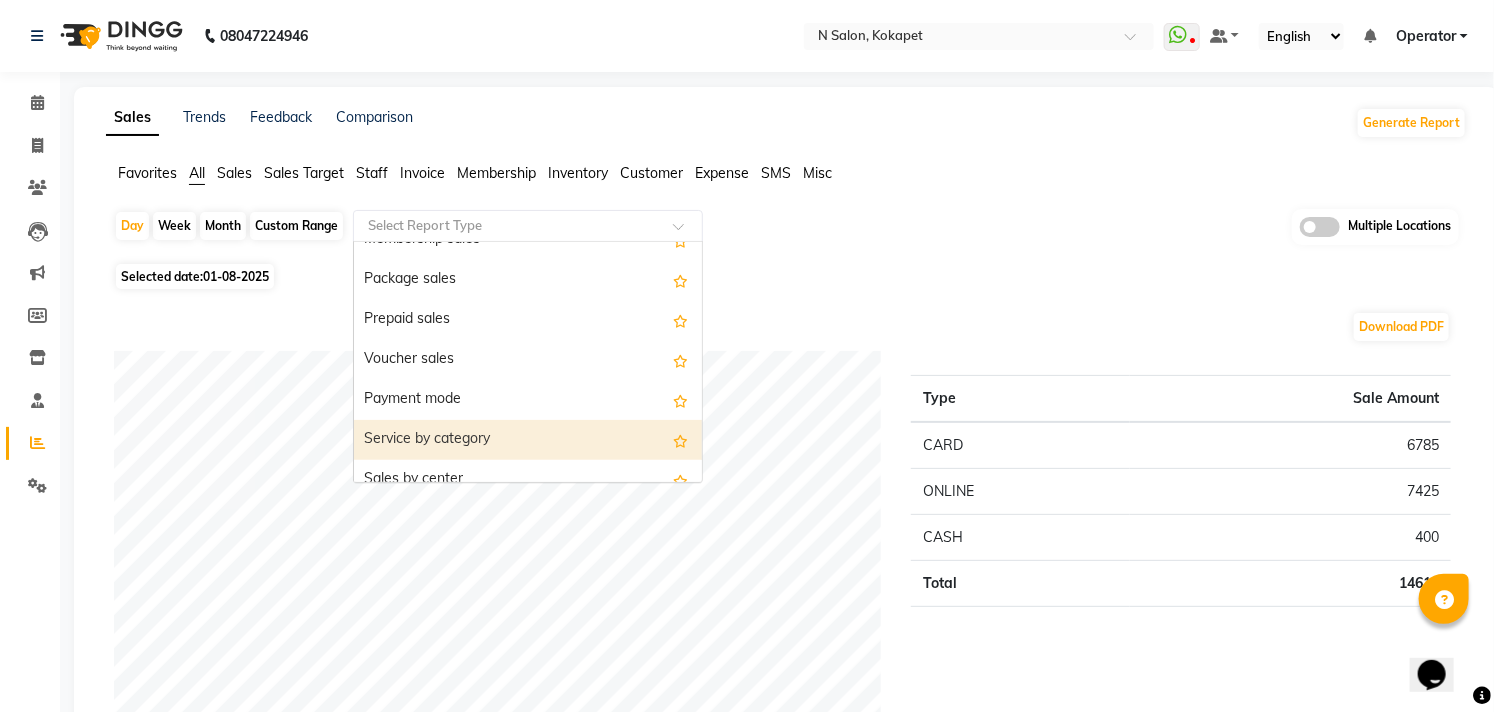 click on "Service by category" at bounding box center [528, 440] 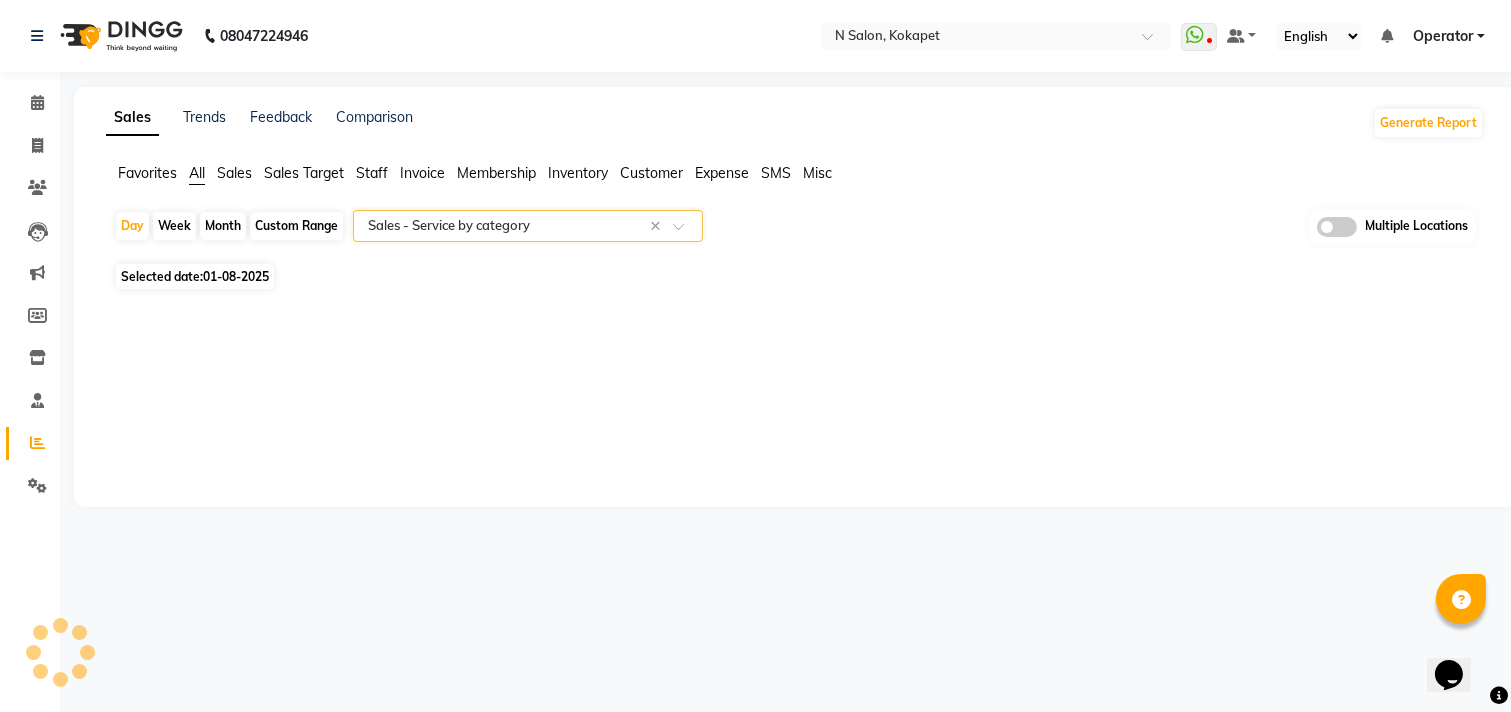 select on "full_report" 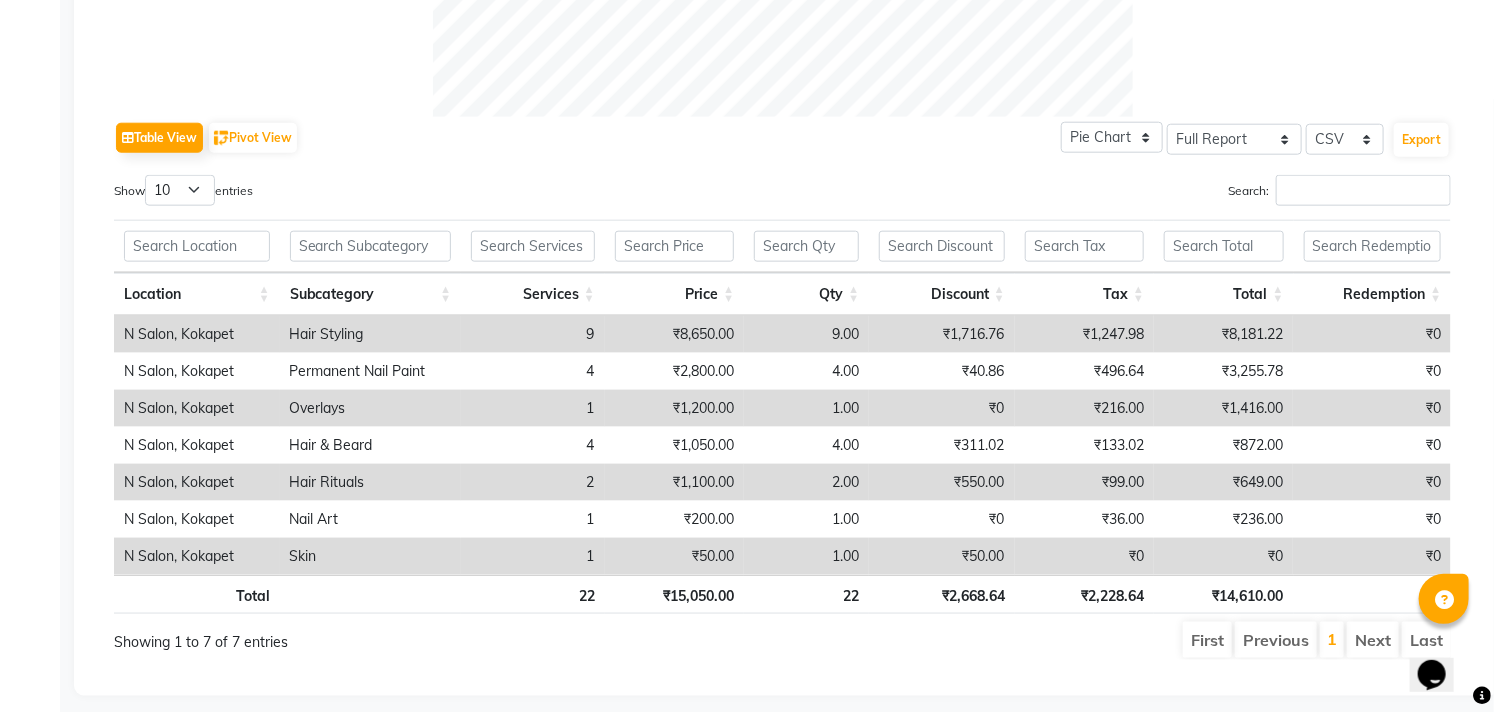 scroll, scrollTop: 948, scrollLeft: 0, axis: vertical 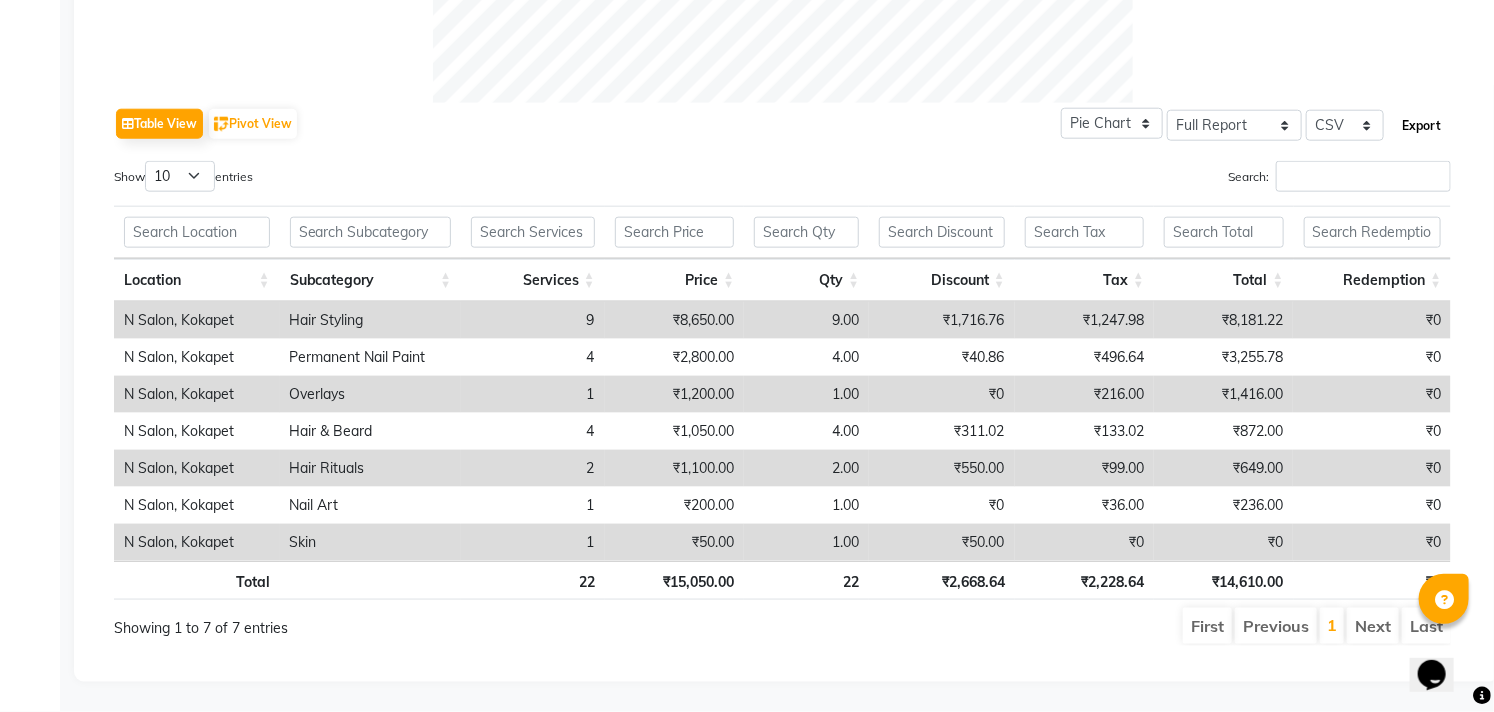 click on "Export" 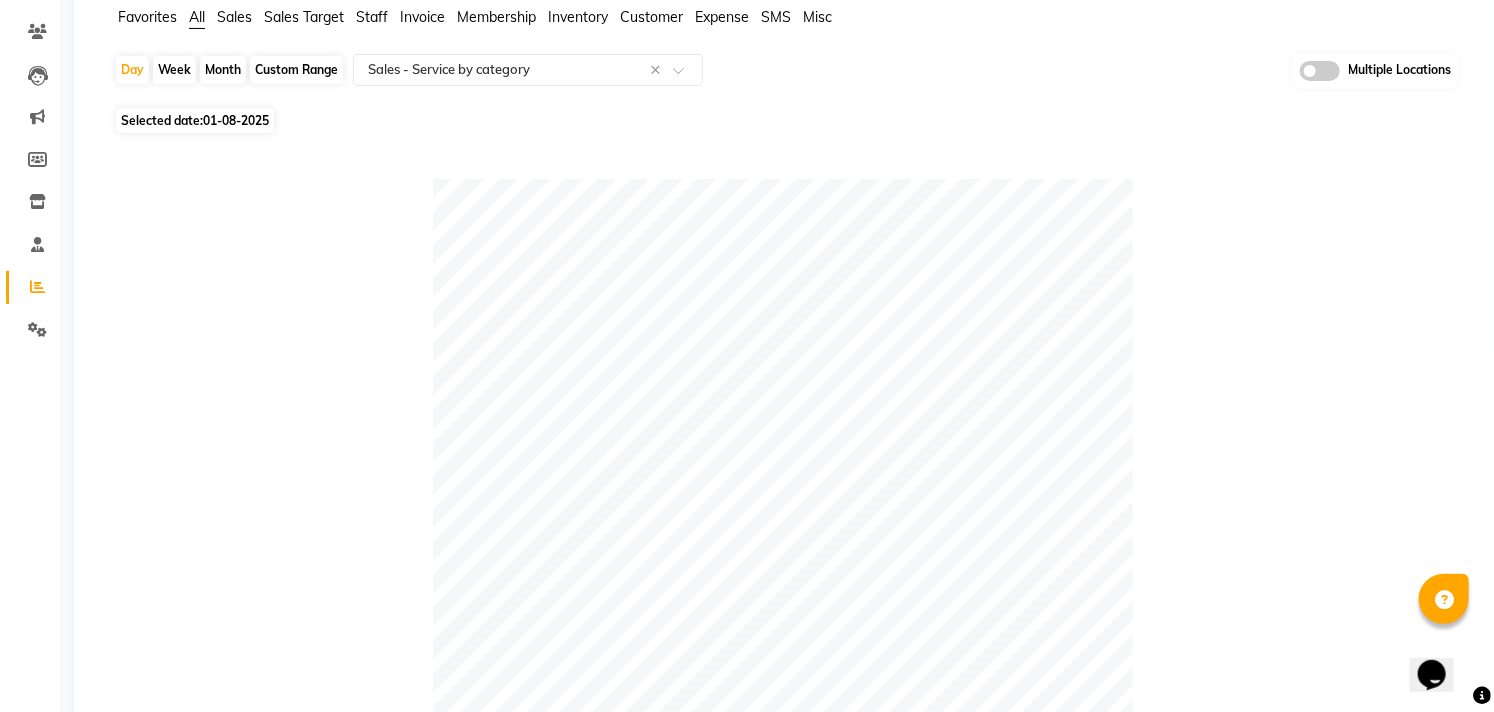 scroll, scrollTop: 0, scrollLeft: 0, axis: both 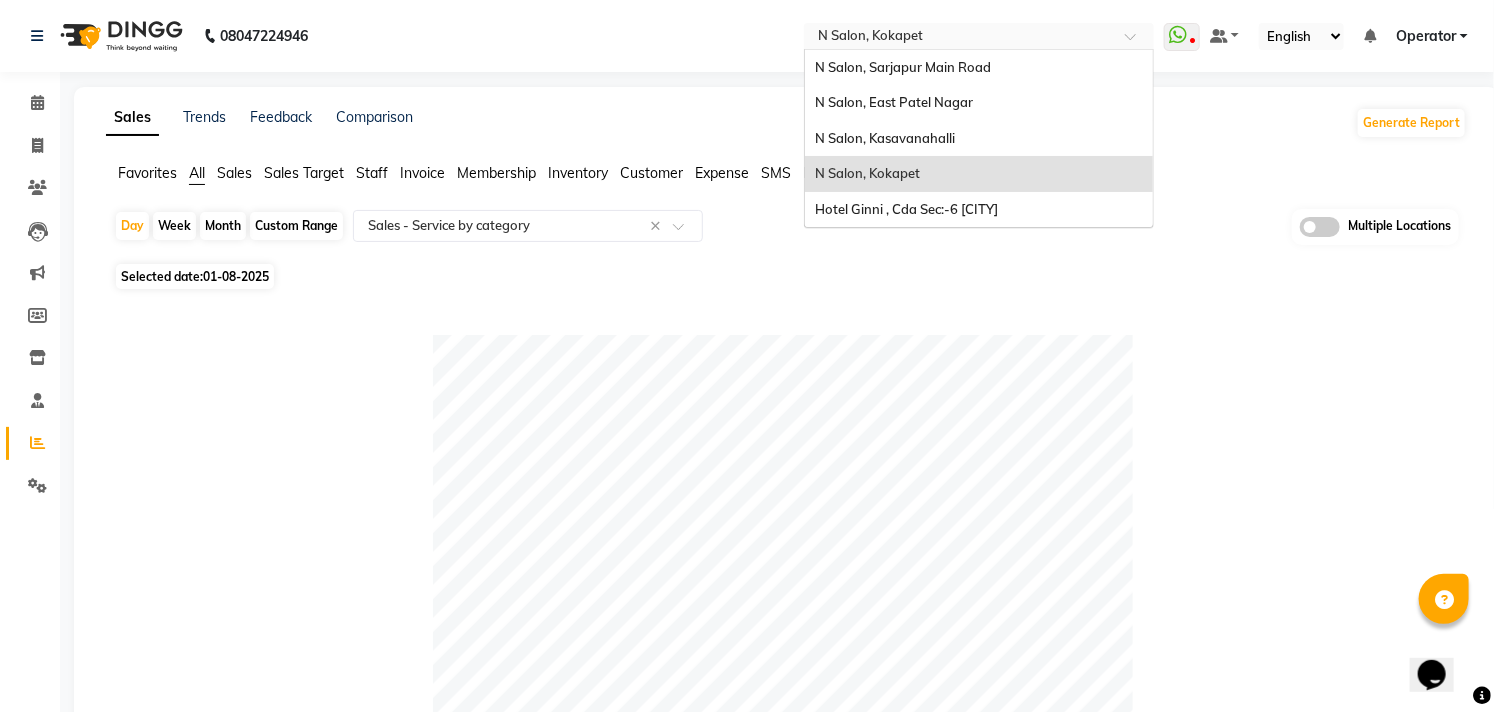 click at bounding box center [959, 38] 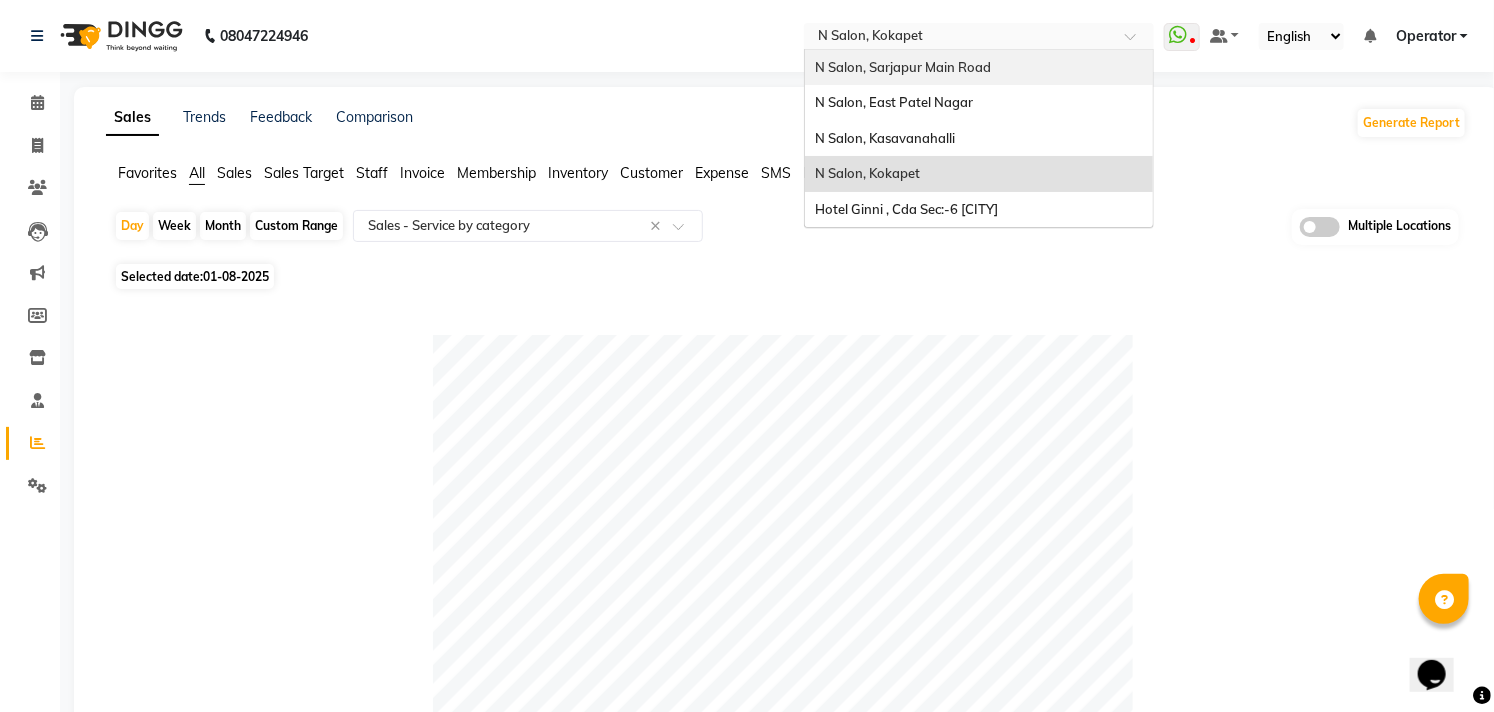 click on "N Salon, Sarjapur Main Road" at bounding box center [979, 68] 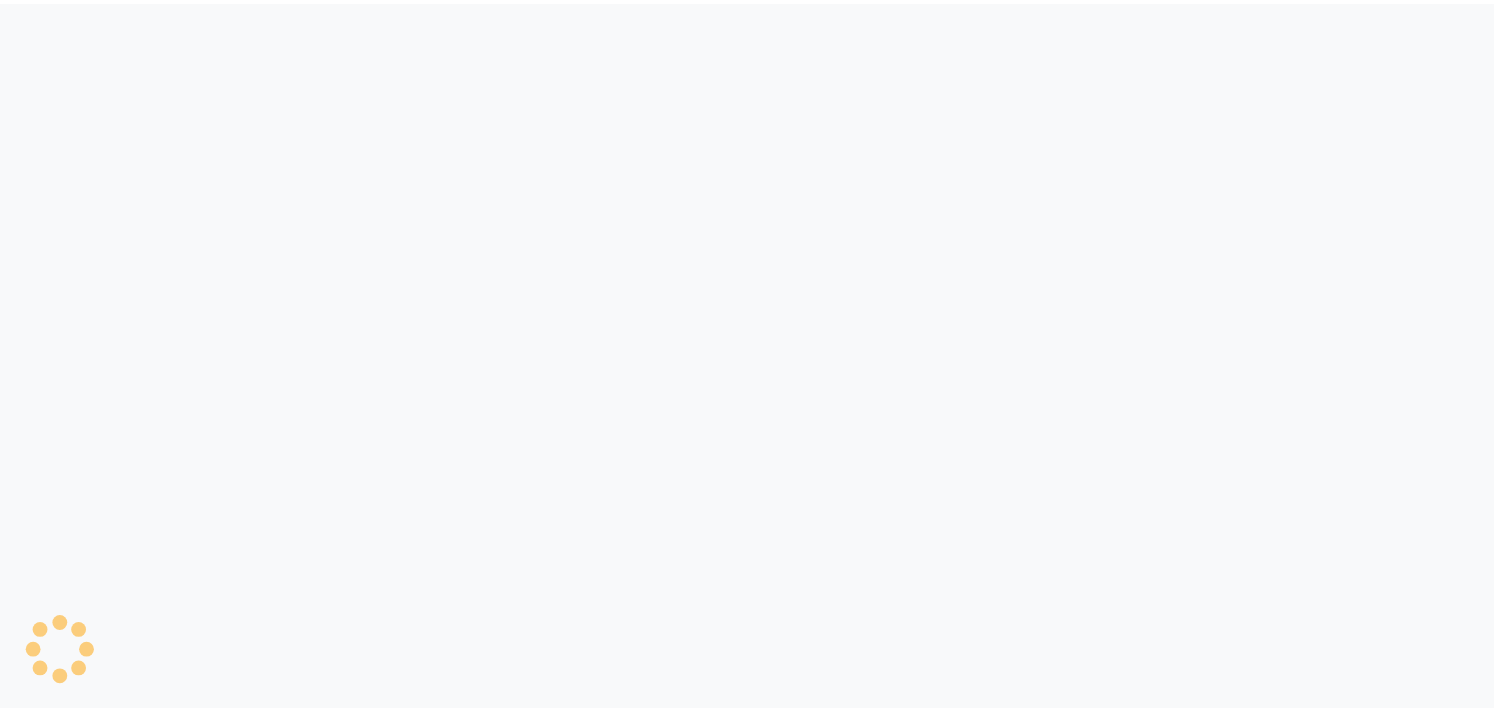 scroll, scrollTop: 0, scrollLeft: 0, axis: both 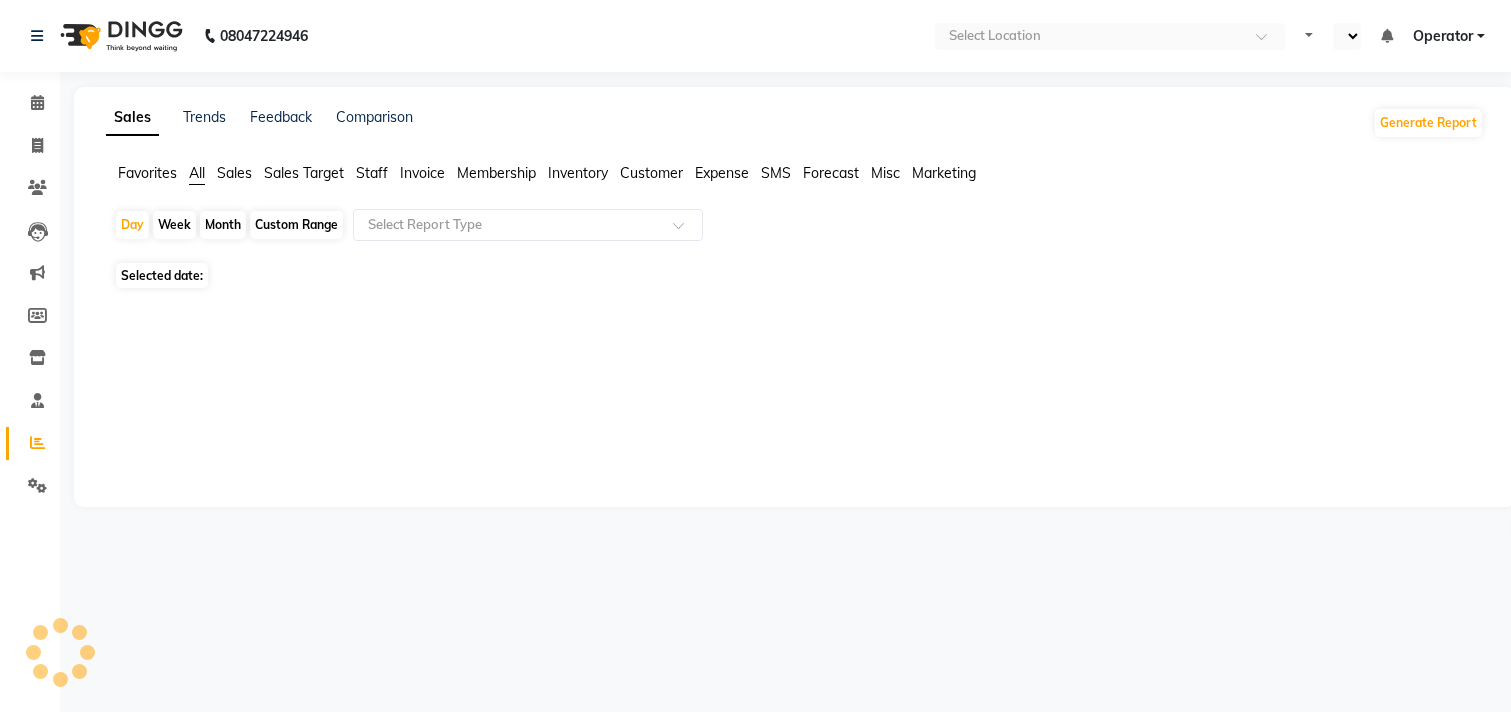 select on "en" 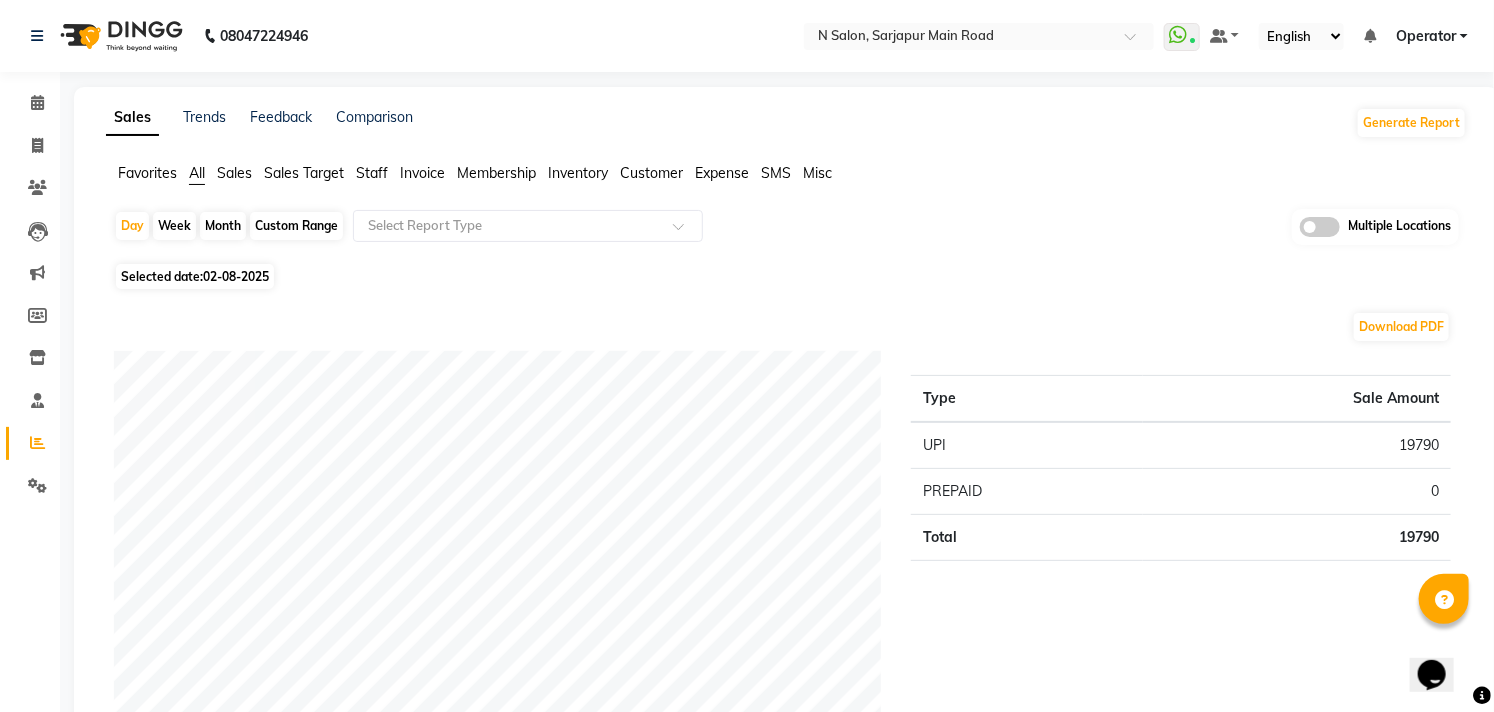 scroll, scrollTop: 0, scrollLeft: 0, axis: both 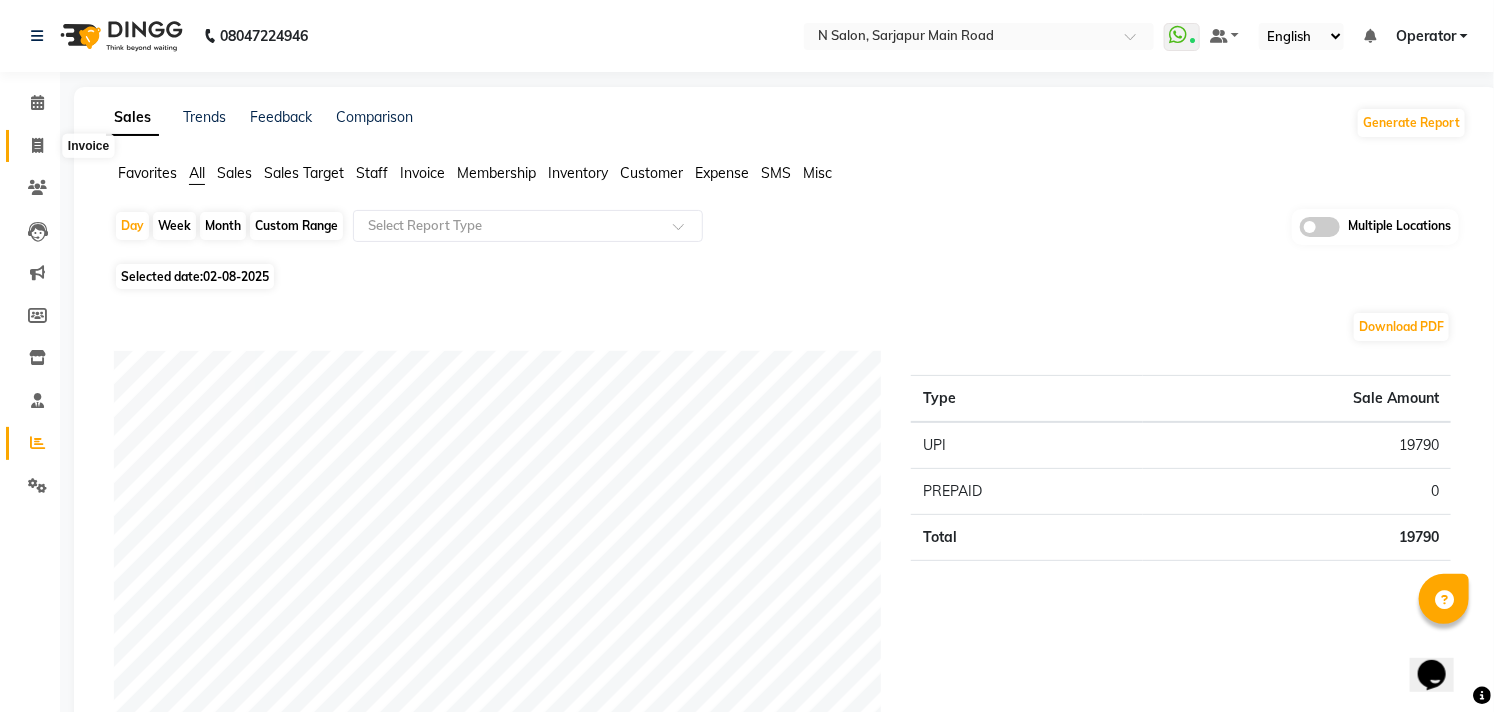 click 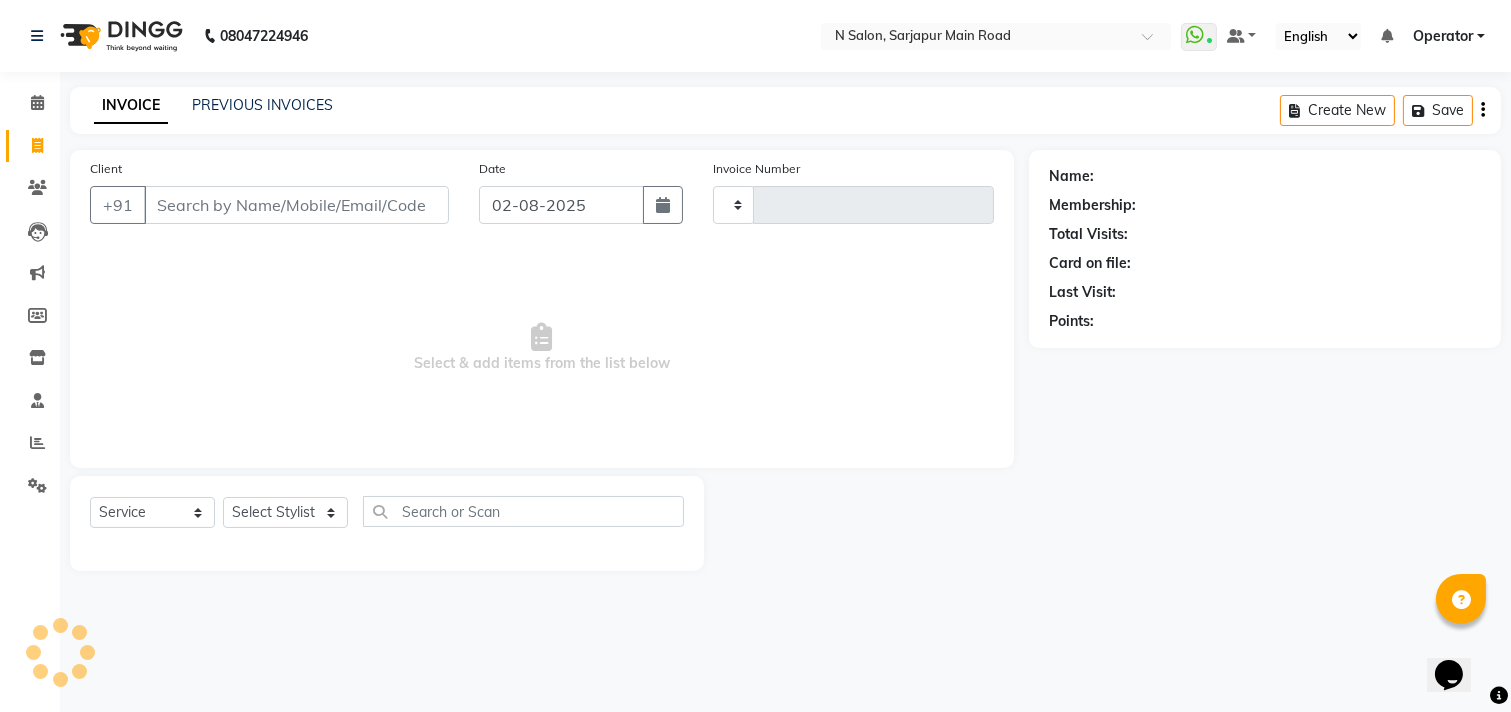 type on "0766" 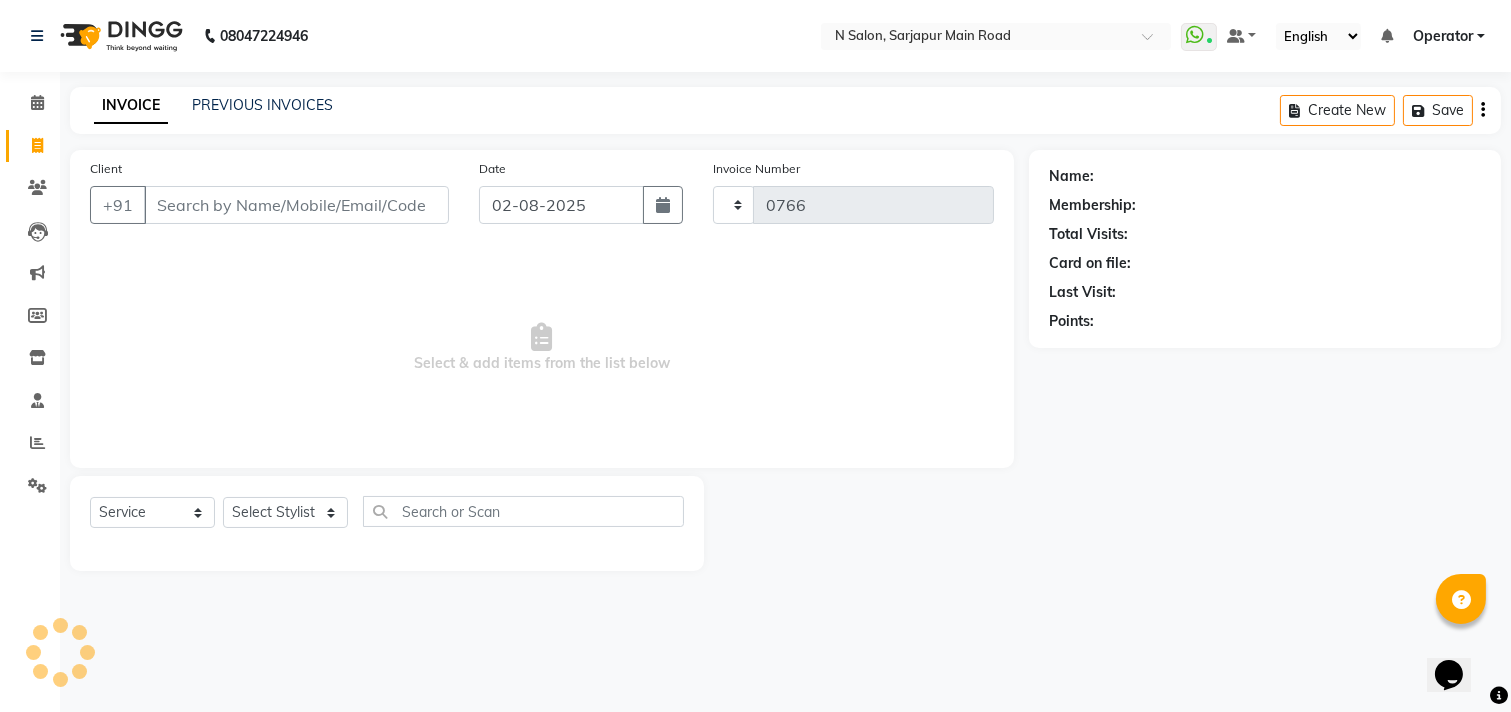 select on "7871" 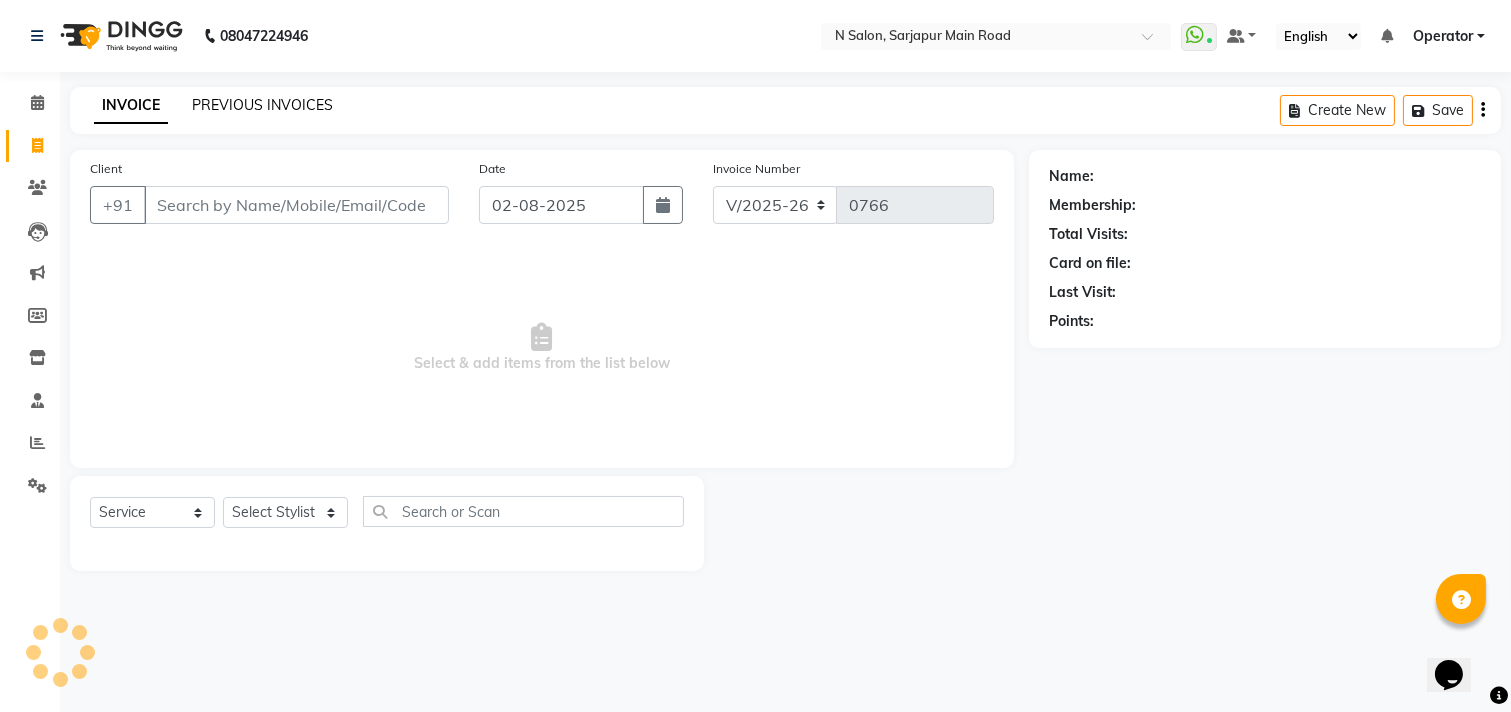click on "PREVIOUS INVOICES" 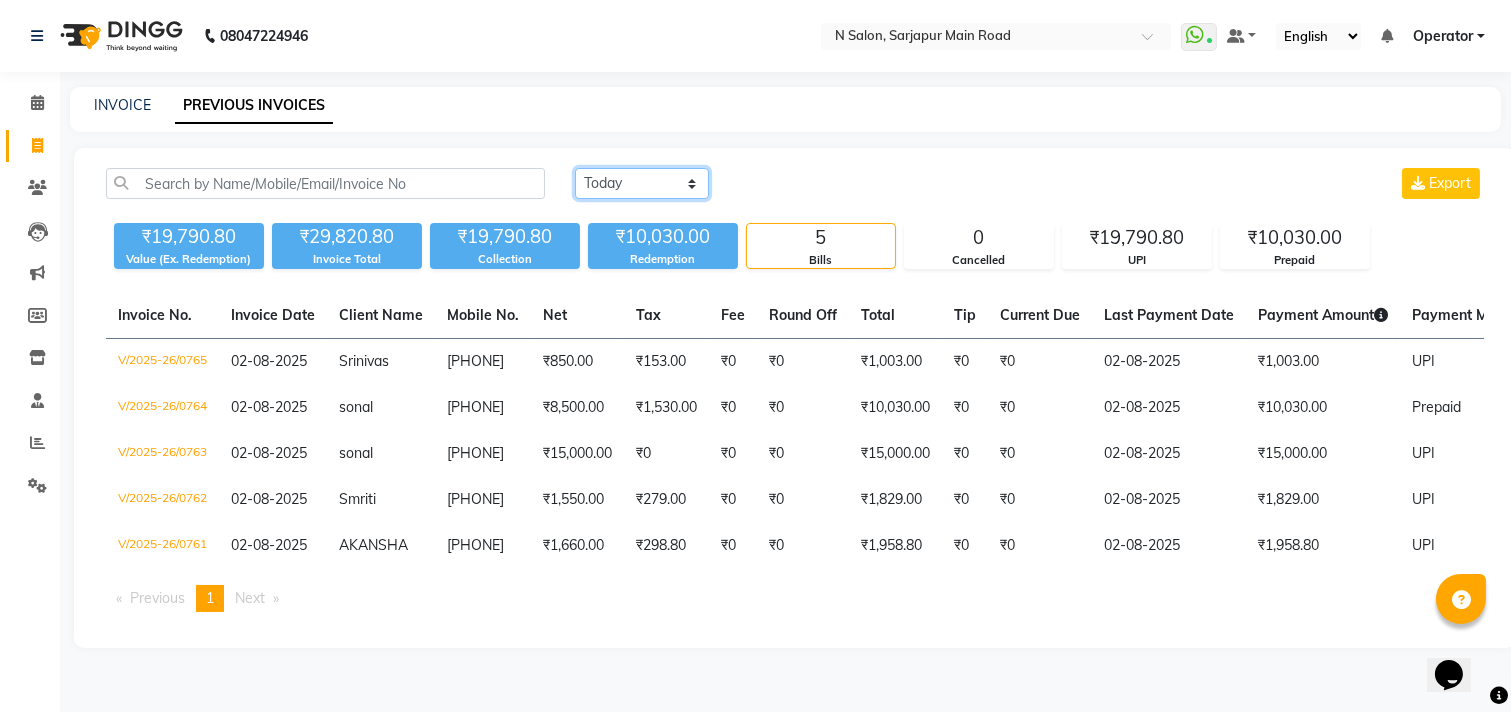 click on "Today Yesterday Custom Range" 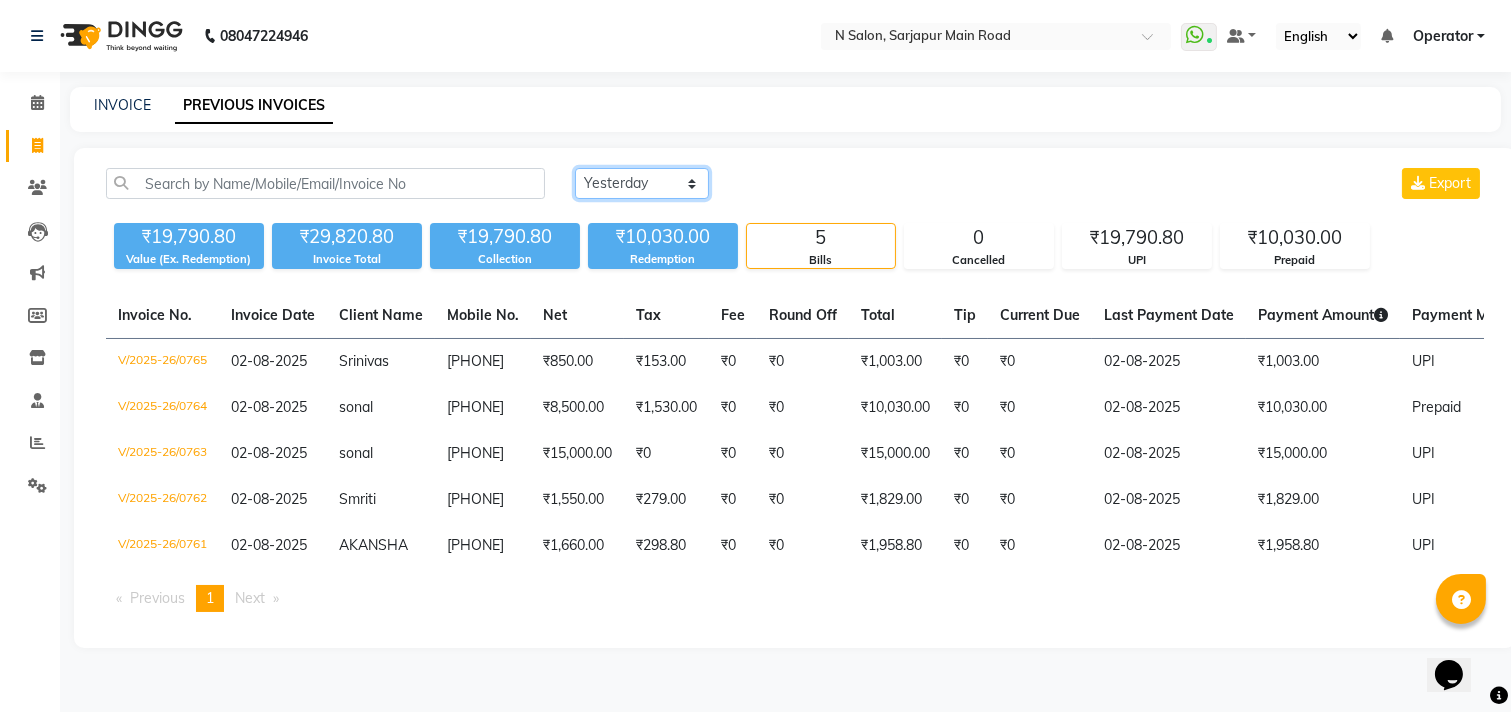 click on "Today Yesterday Custom Range" 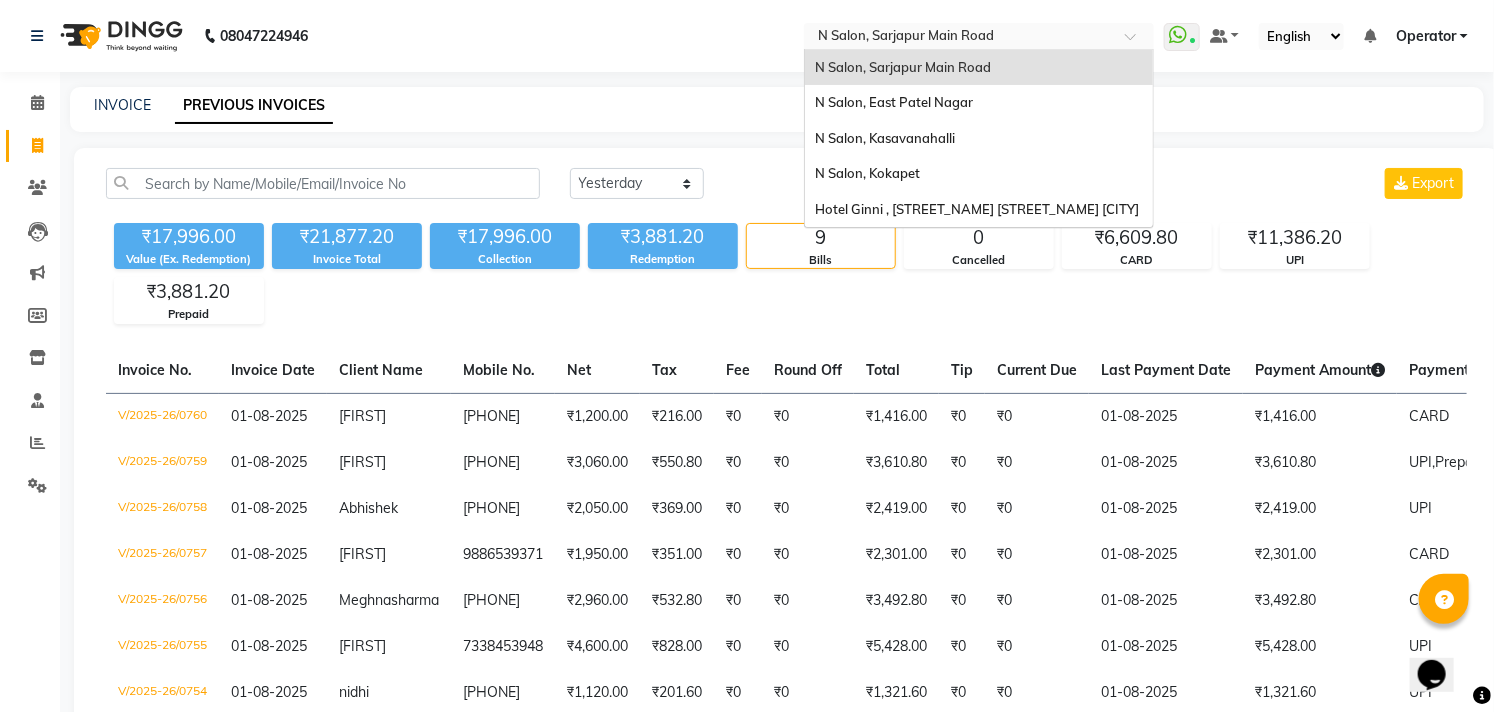 click at bounding box center (959, 38) 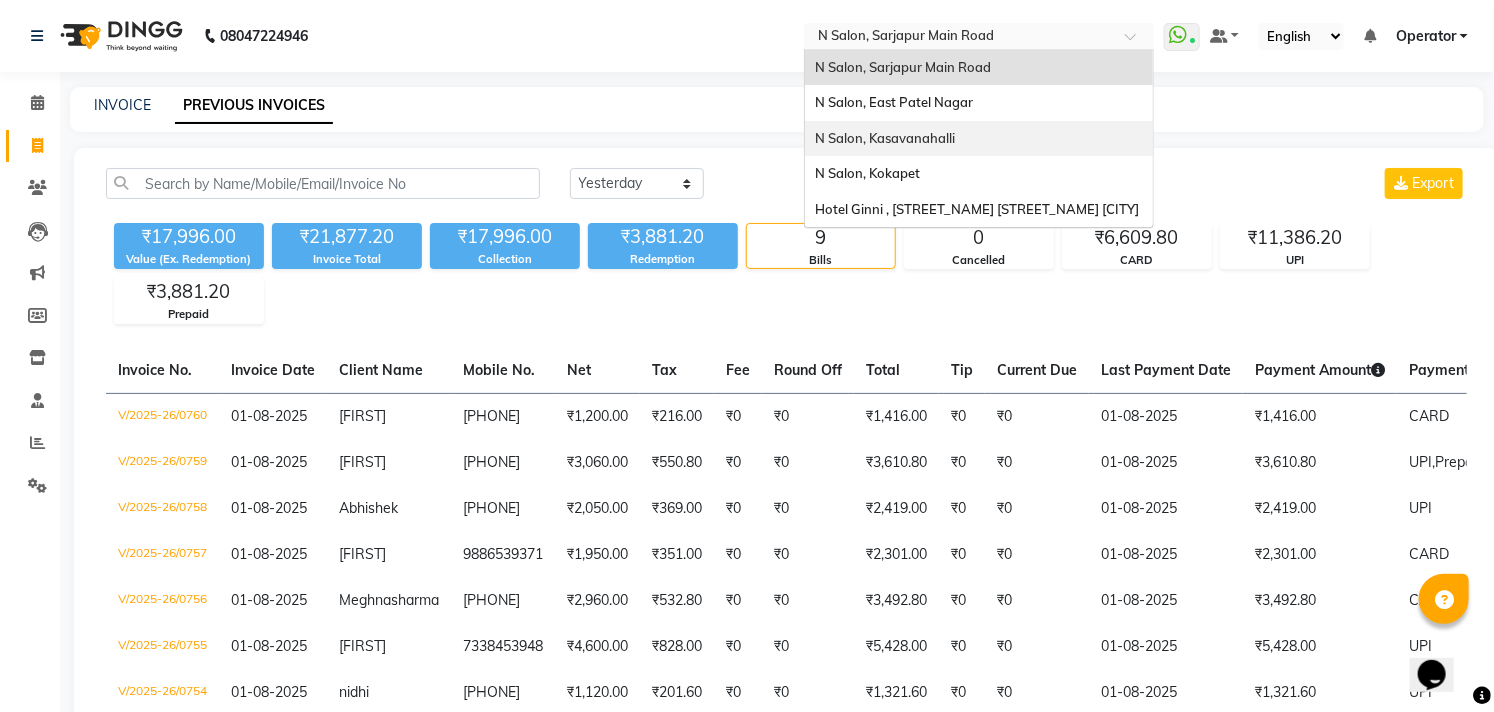 click on "N Salon, Kasavanahalli" at bounding box center [979, 139] 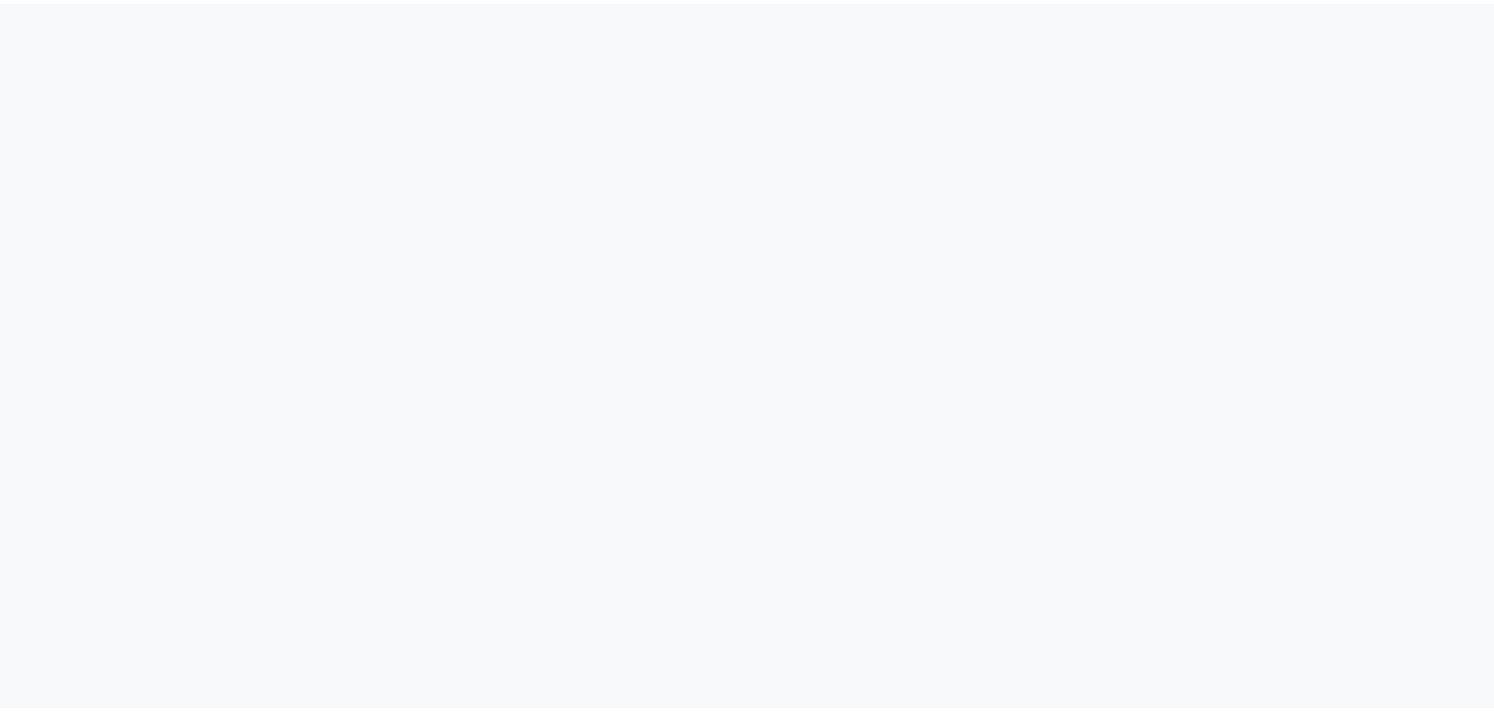 scroll, scrollTop: 0, scrollLeft: 0, axis: both 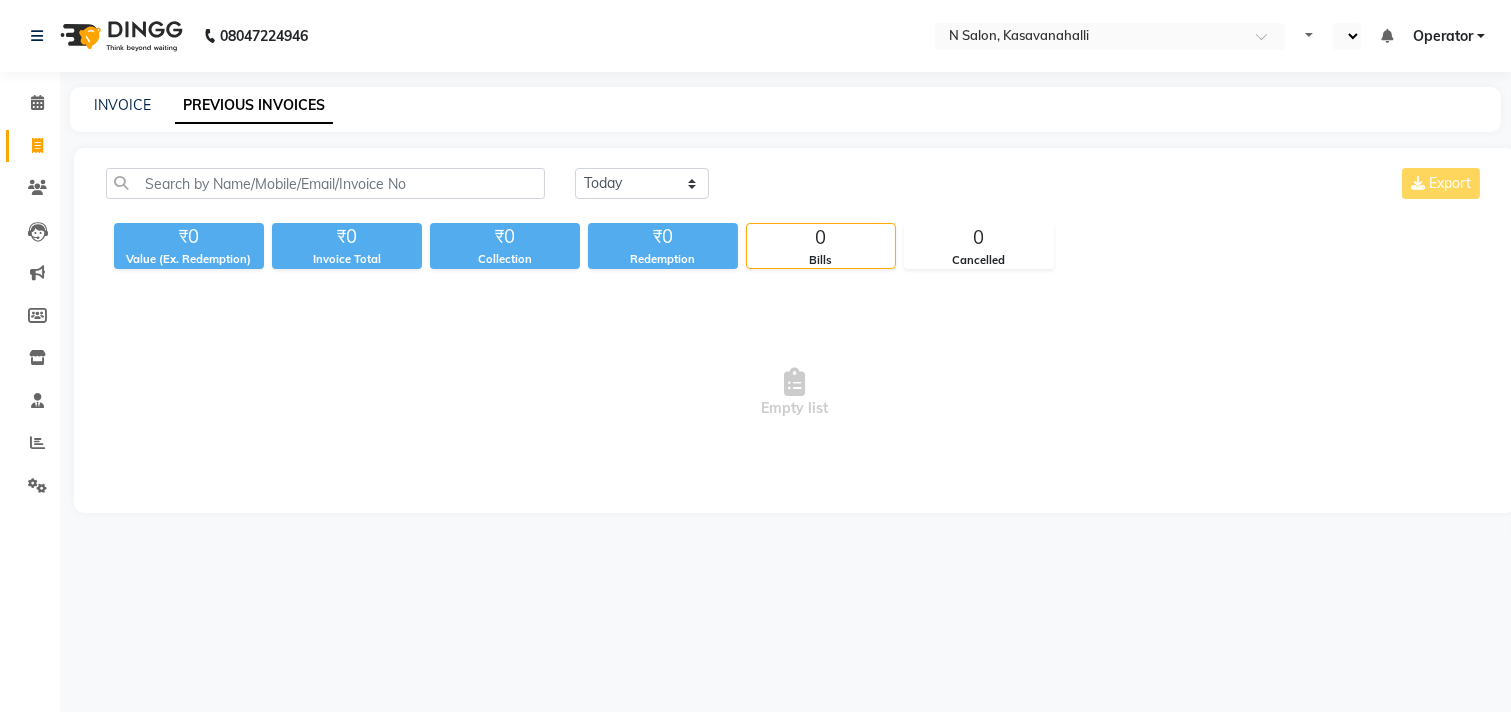 select on "en" 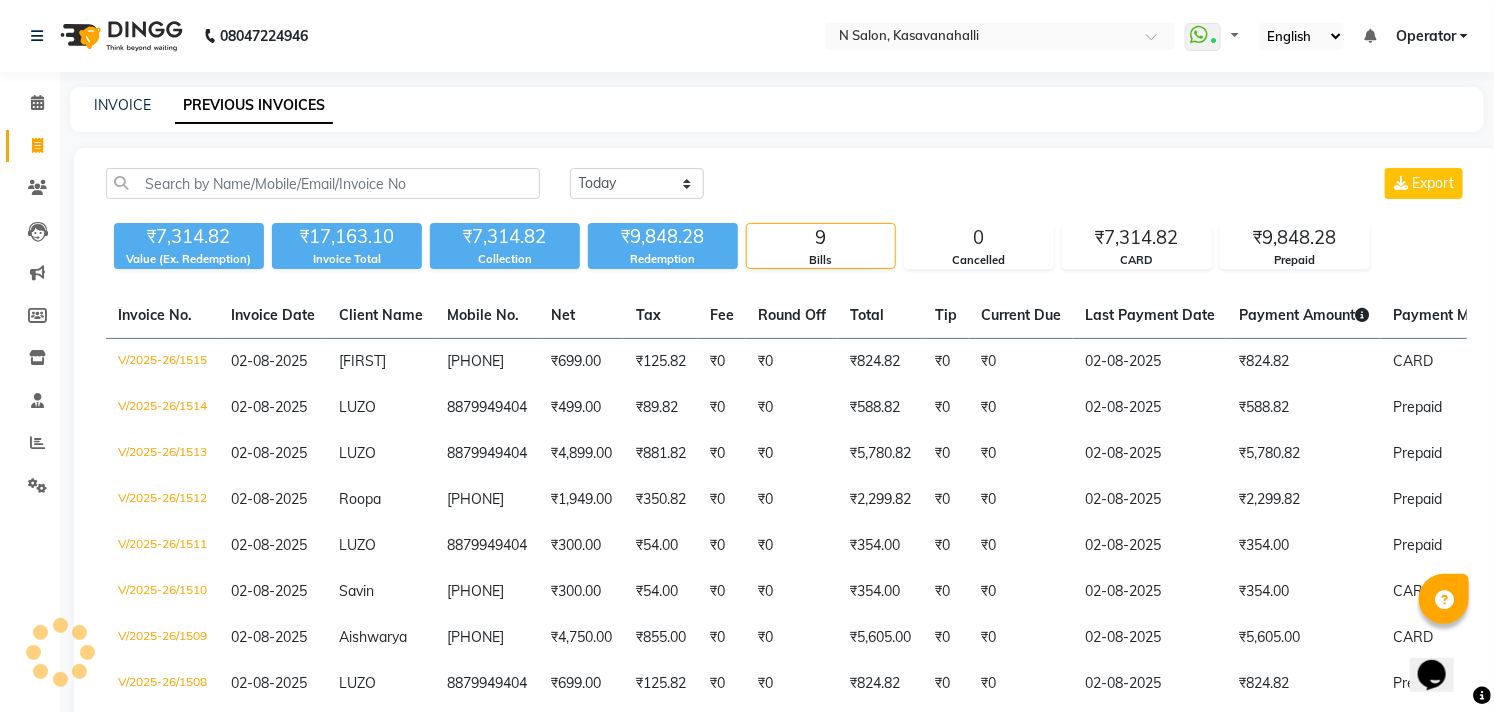 scroll, scrollTop: 0, scrollLeft: 0, axis: both 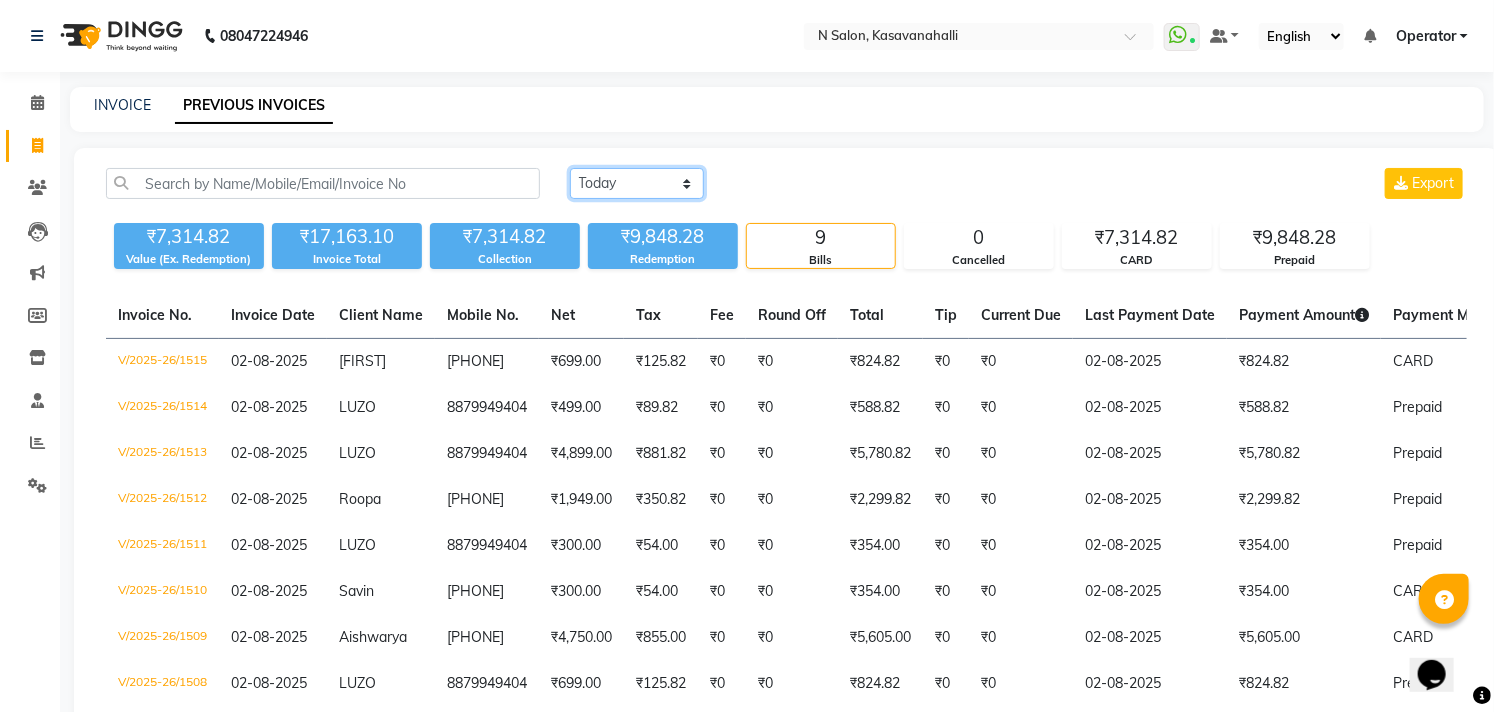 click on "Today Yesterday Custom Range" 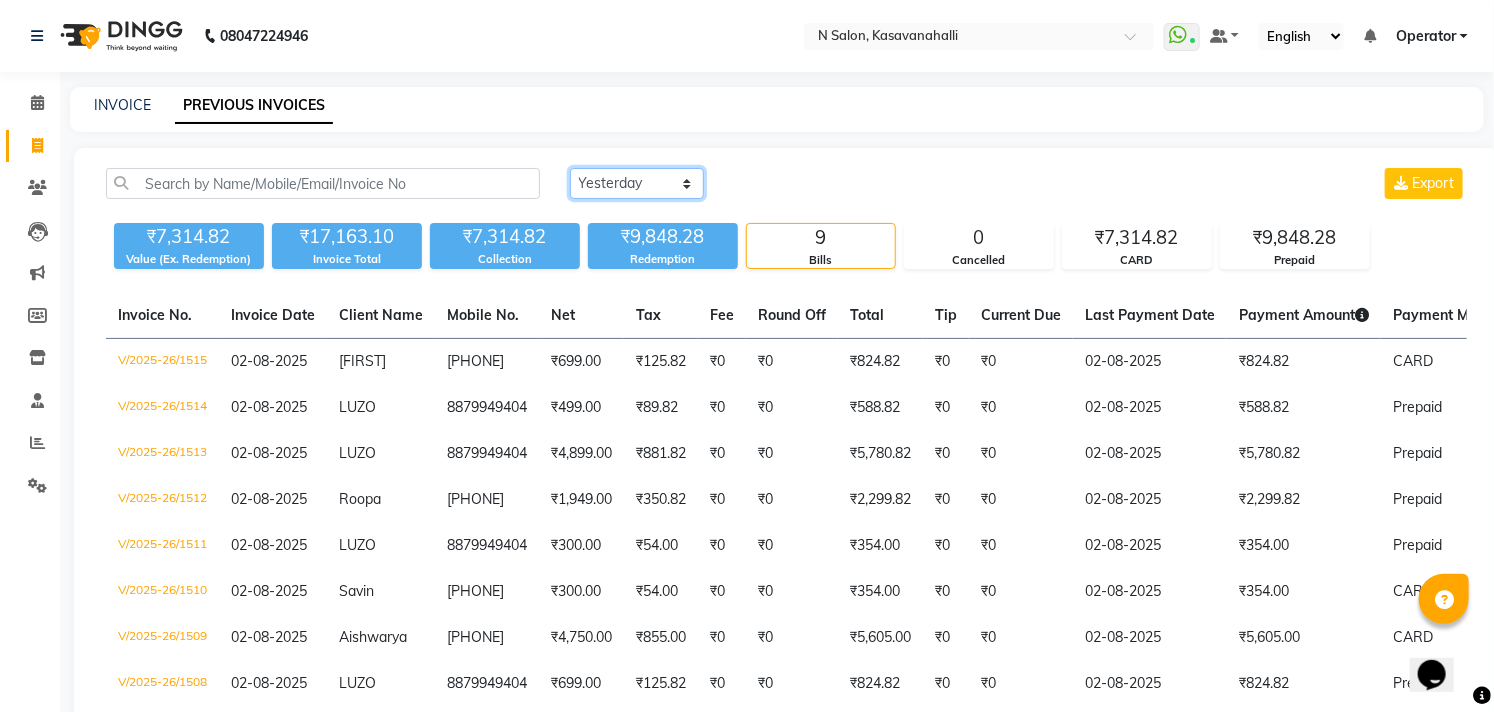 click on "Today Yesterday Custom Range" 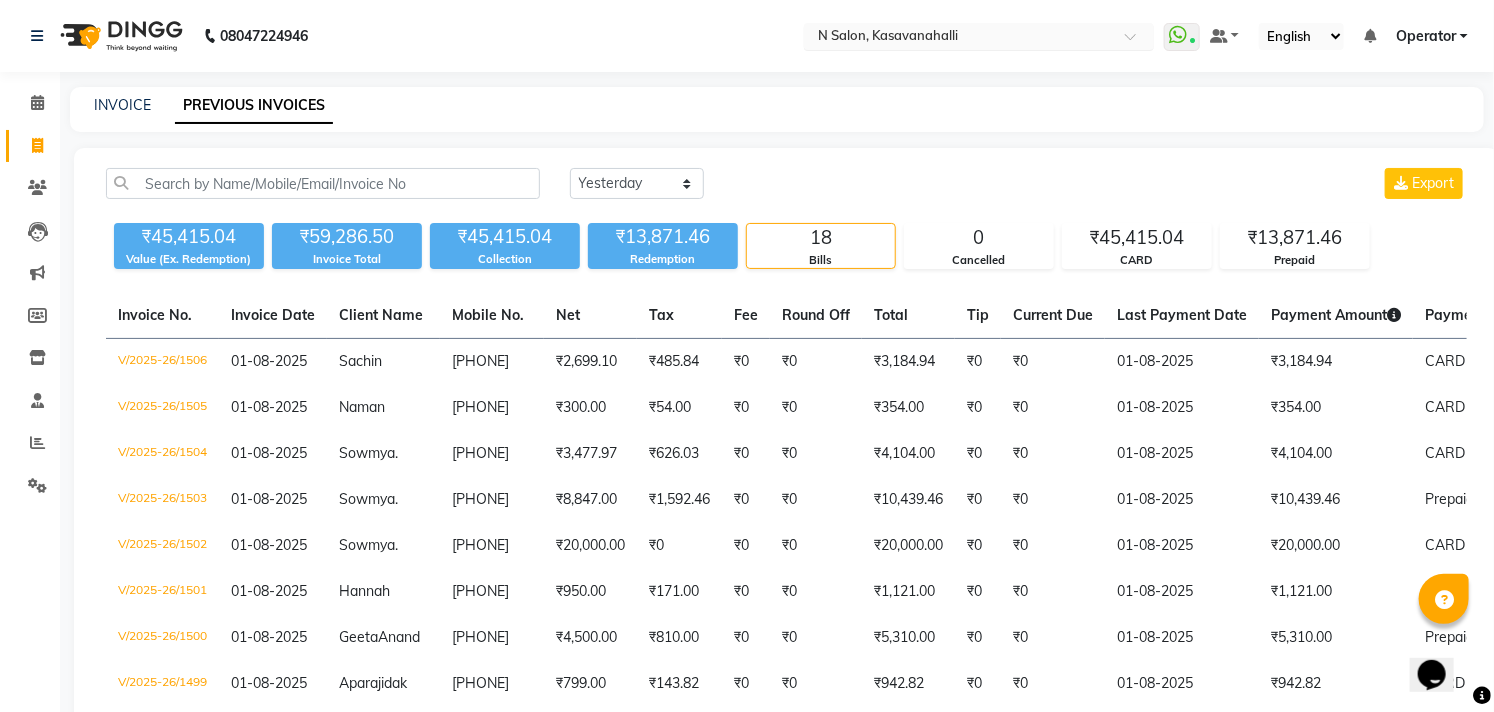 click at bounding box center [959, 38] 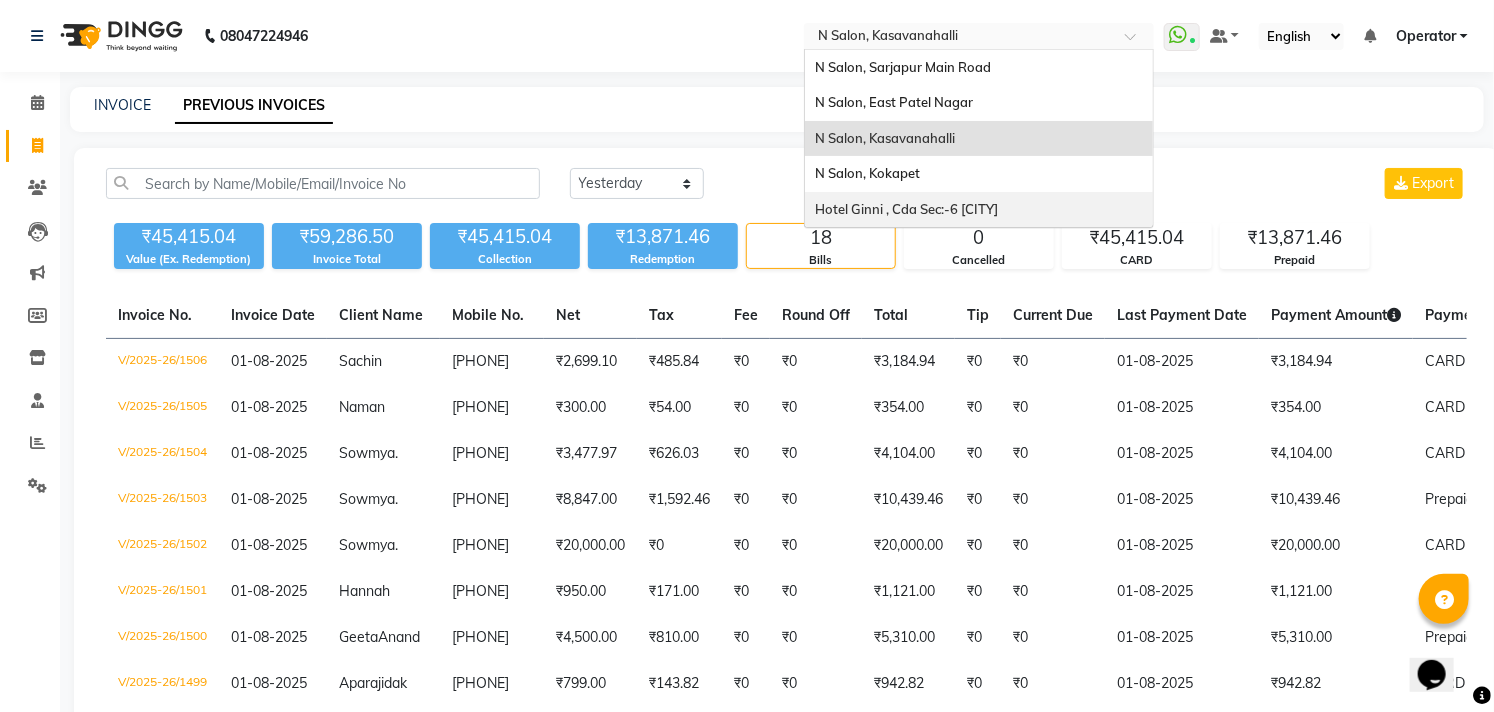 click on "[HOTEL] [NAME] , [AREA] [AREA_CODE] [CITY]" at bounding box center (979, 210) 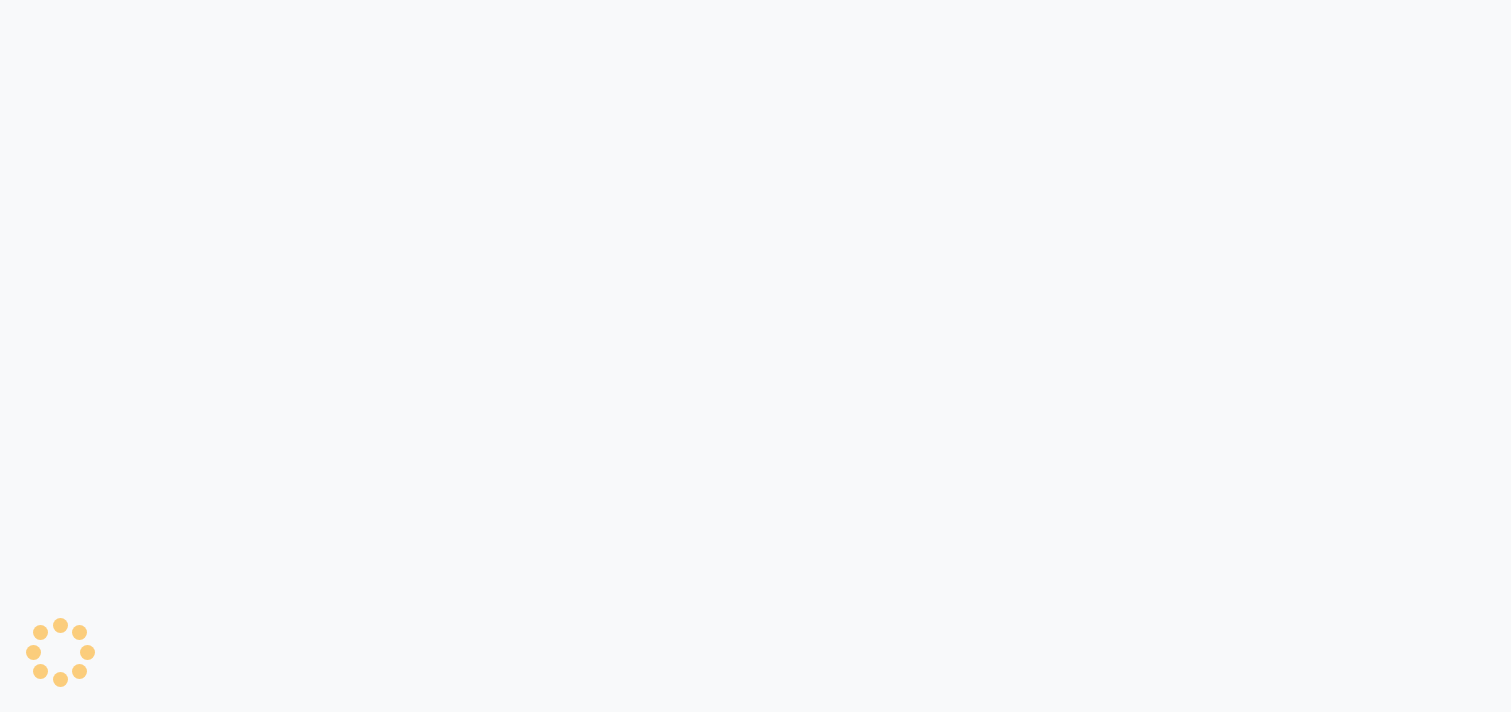 scroll, scrollTop: 0, scrollLeft: 0, axis: both 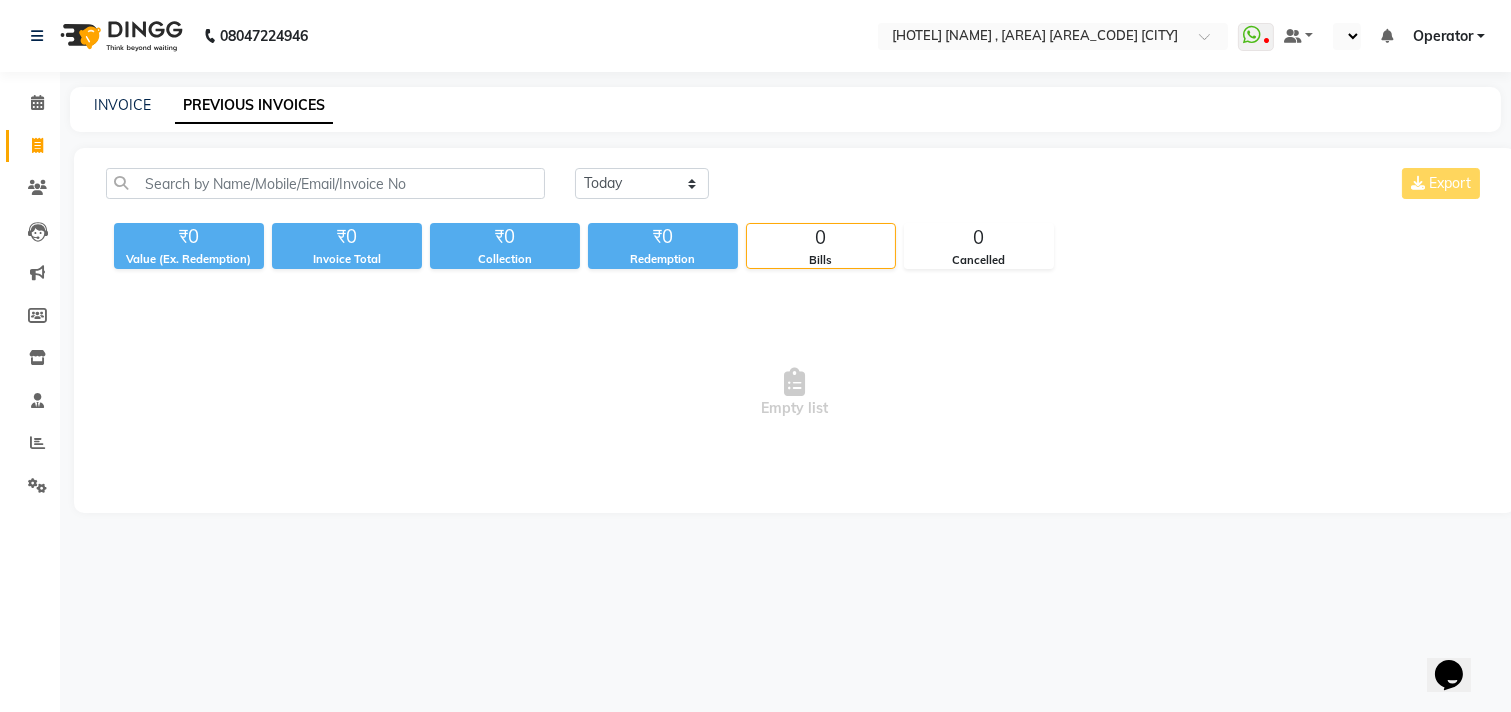 select on "en" 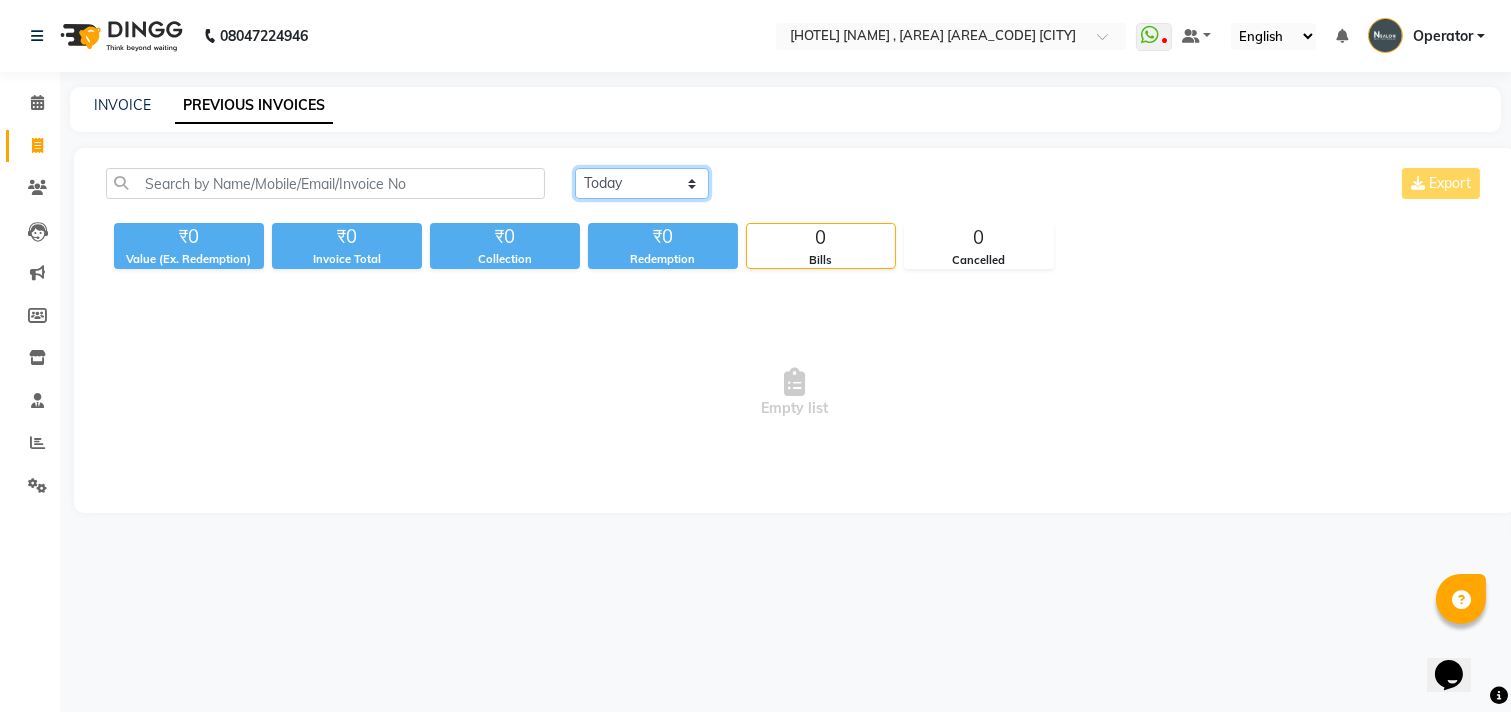 click on "Today Yesterday Custom Range" 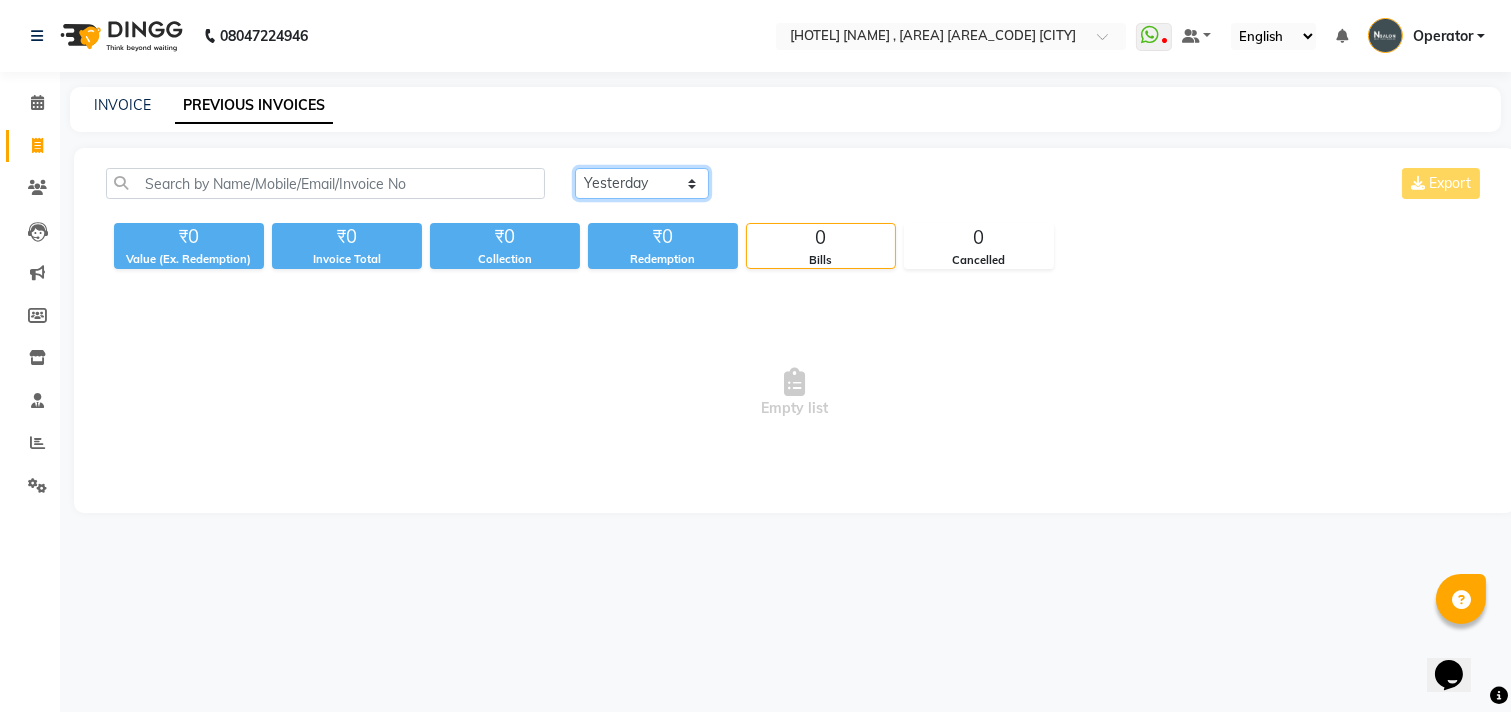 click on "Today Yesterday Custom Range" 